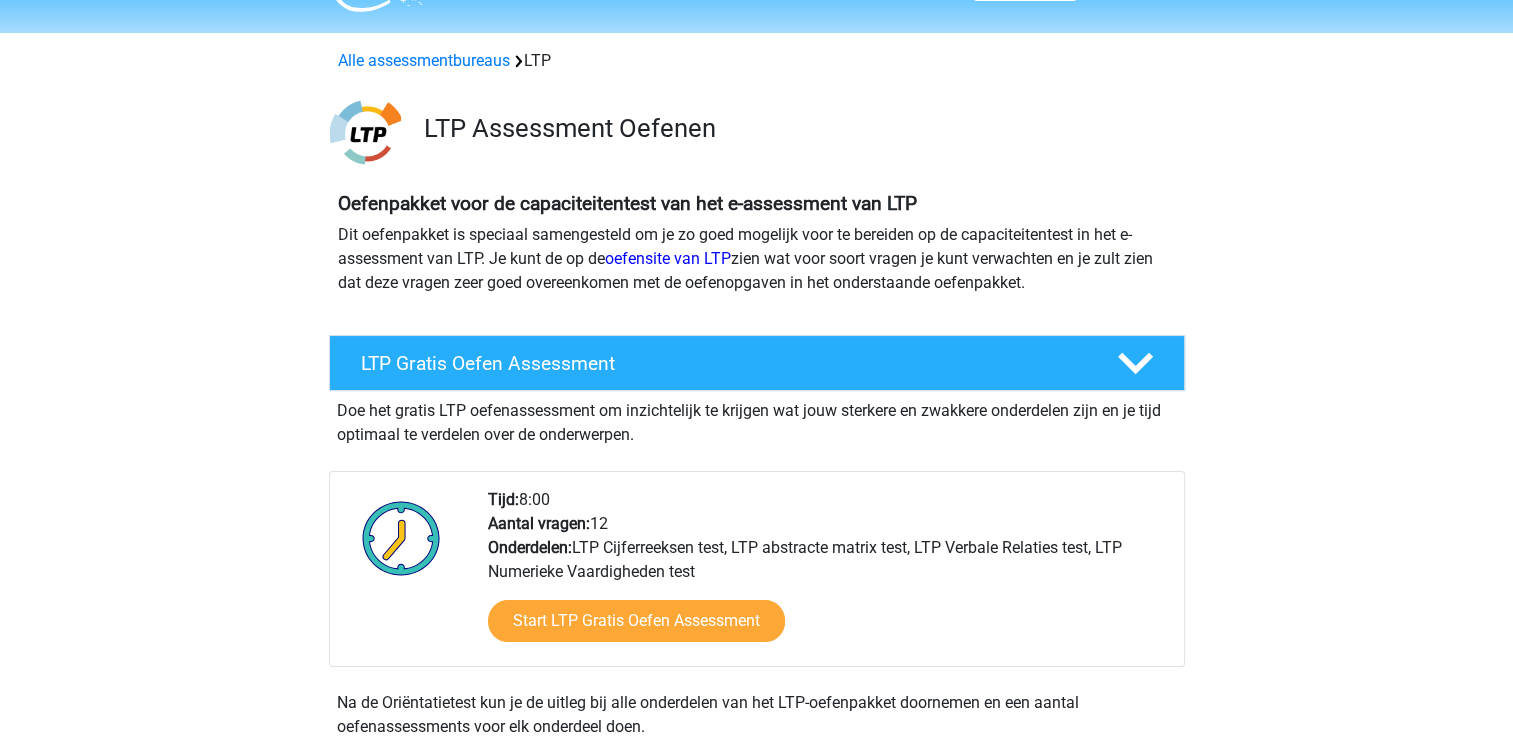 scroll, scrollTop: 100, scrollLeft: 0, axis: vertical 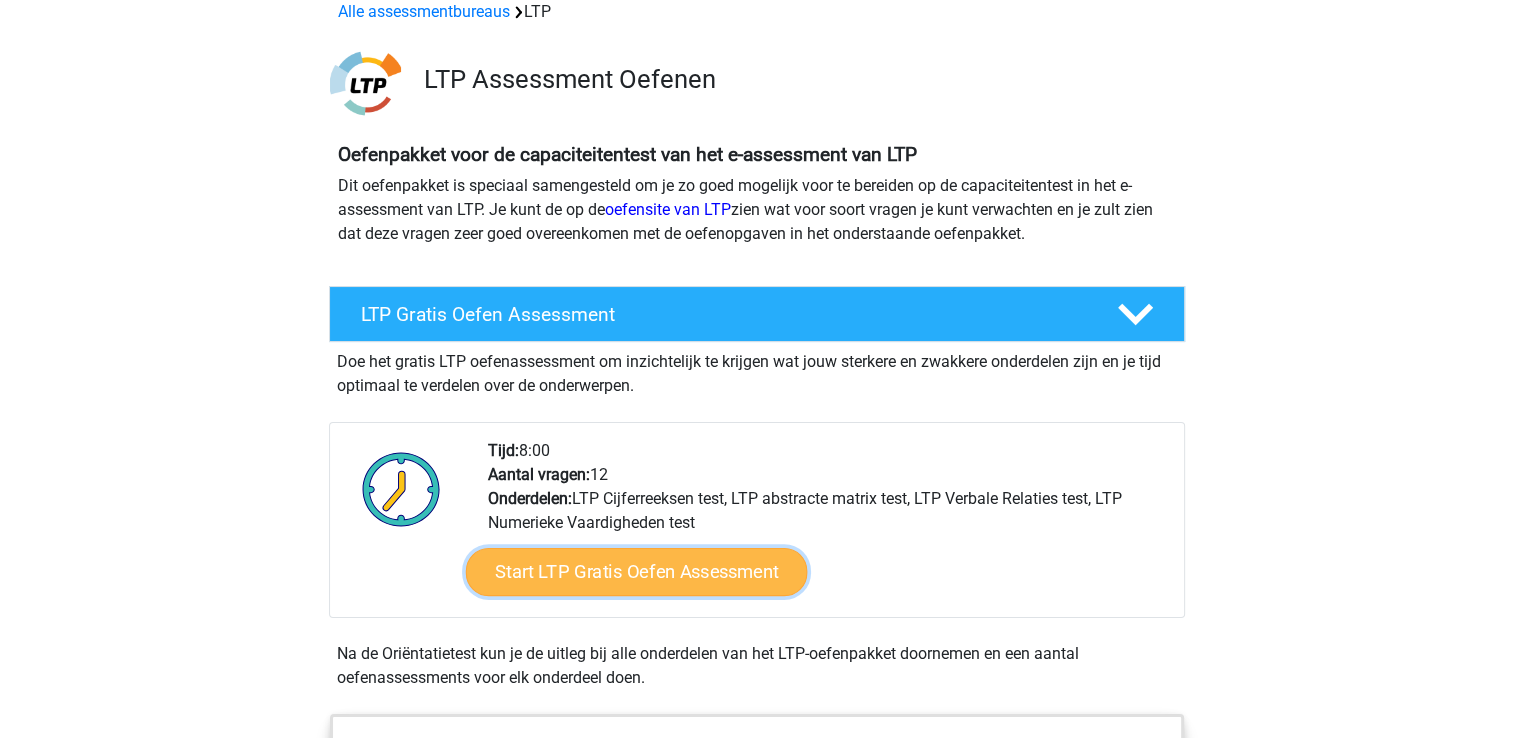 click on "Start LTP Gratis Oefen Assessment" at bounding box center [636, 572] 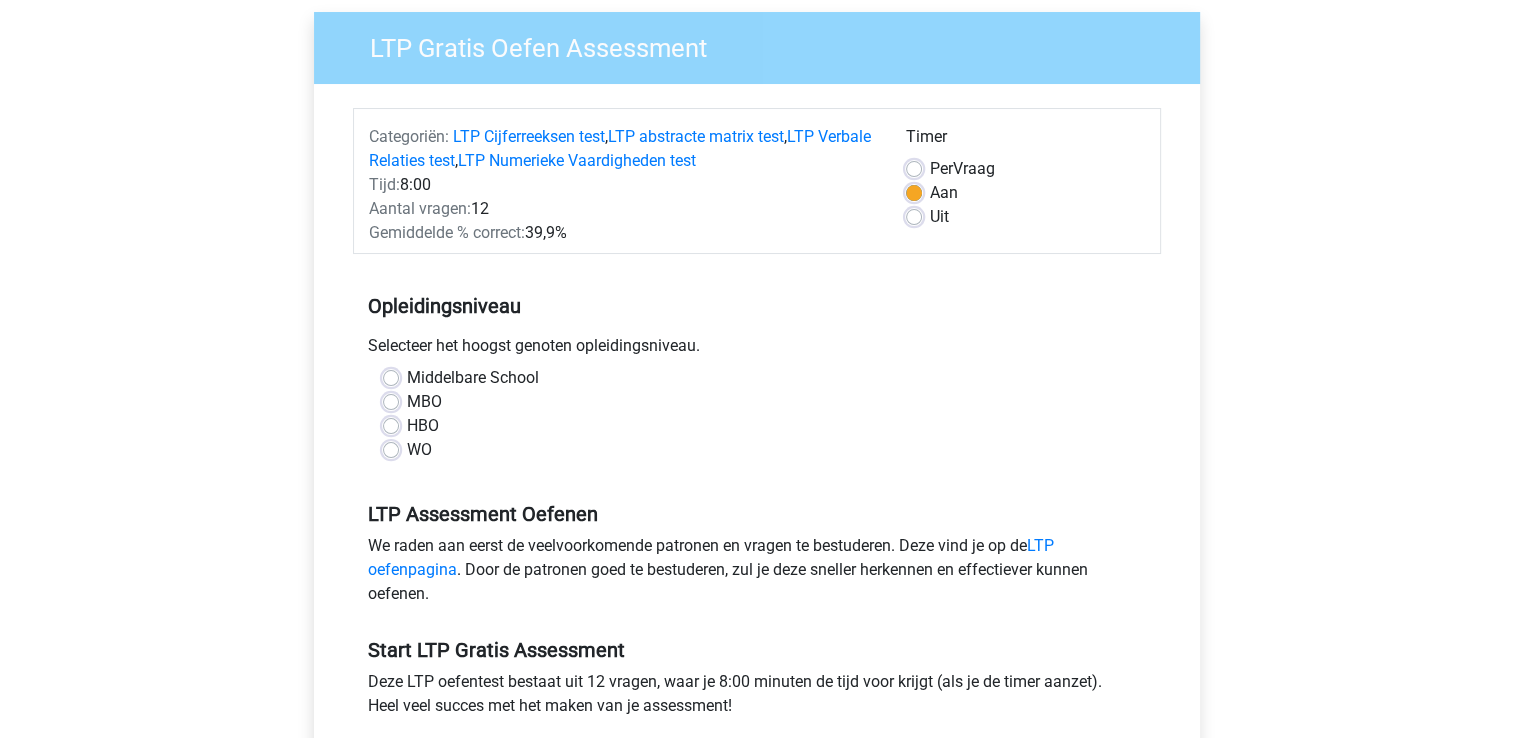 scroll, scrollTop: 200, scrollLeft: 0, axis: vertical 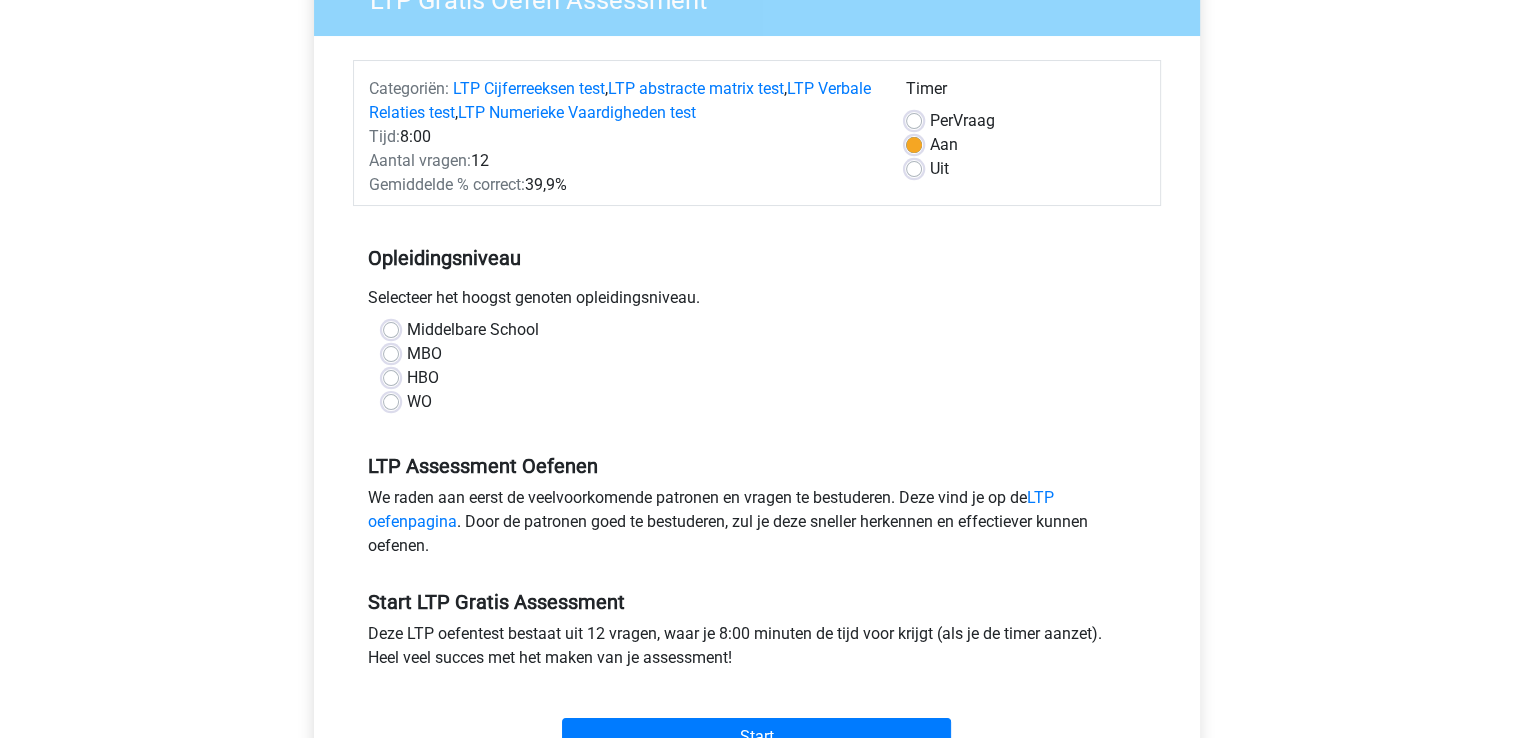 click on "HBO" at bounding box center (423, 378) 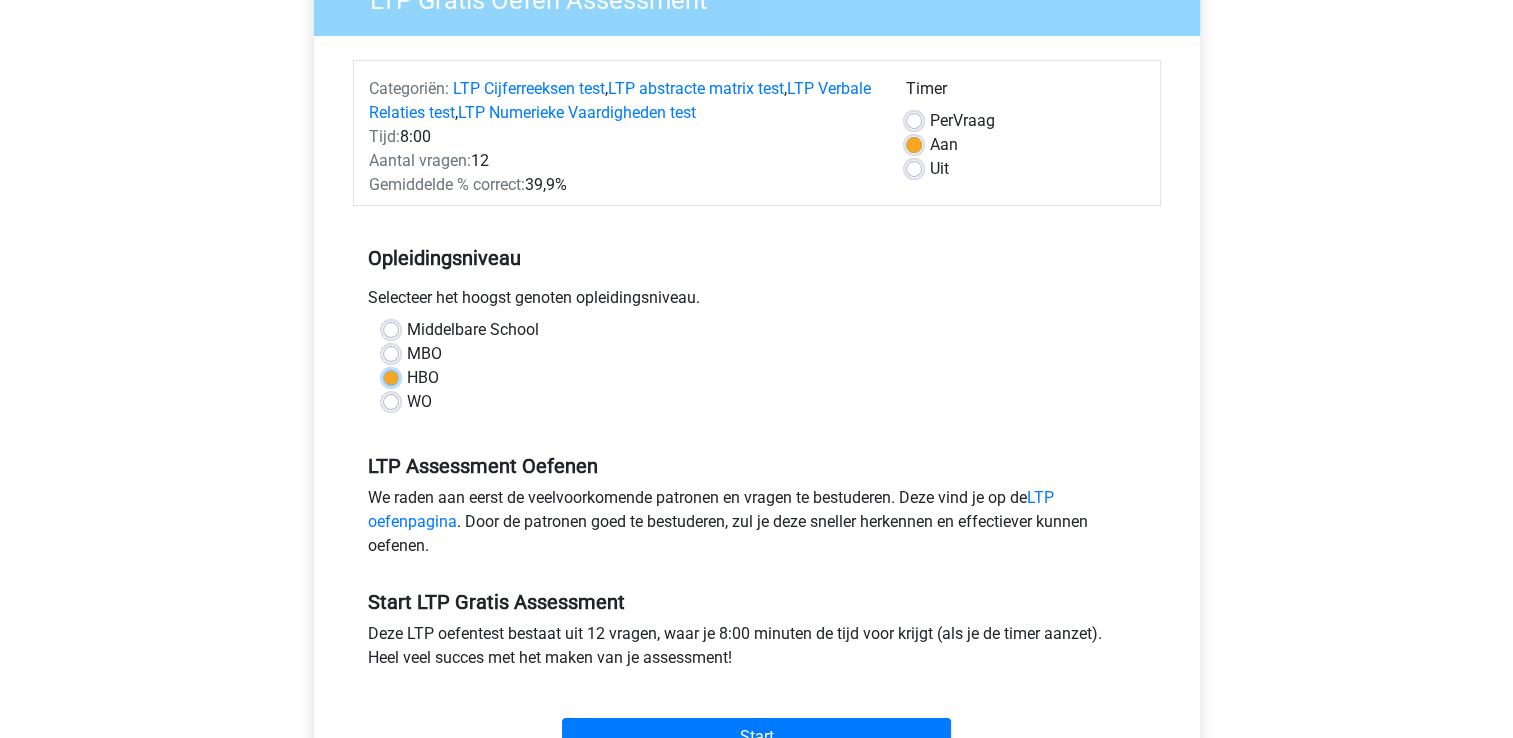 click on "HBO" at bounding box center (391, 376) 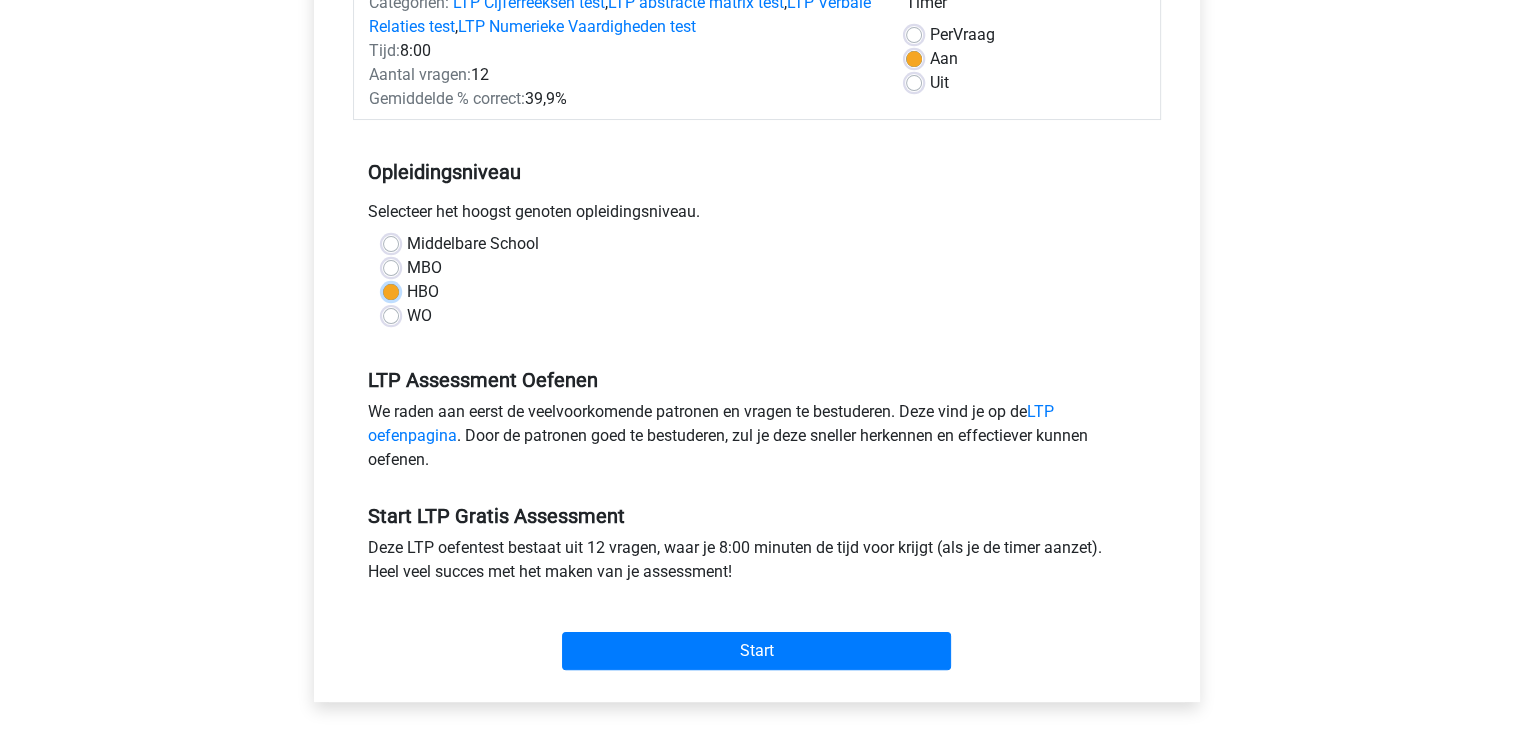 scroll, scrollTop: 500, scrollLeft: 0, axis: vertical 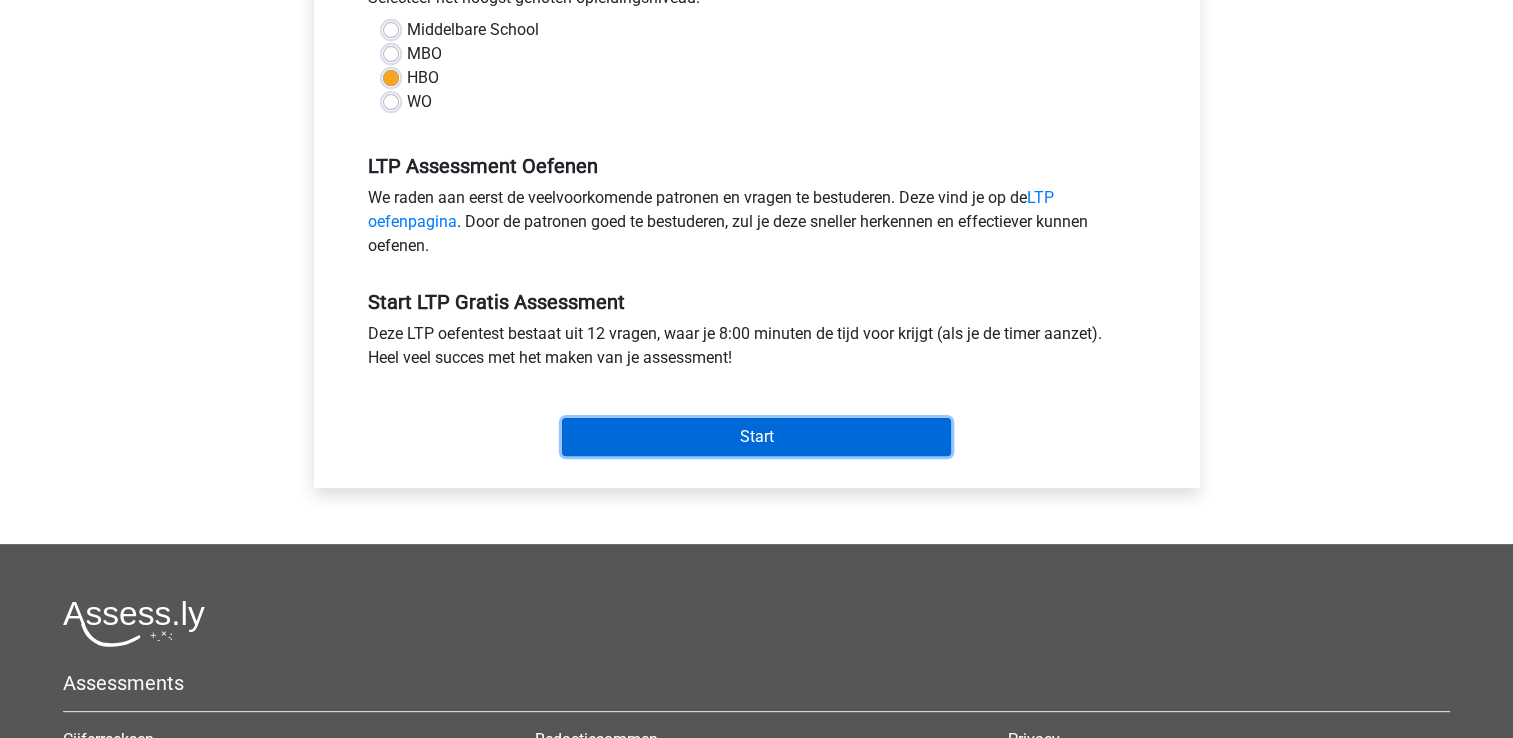 click on "Start" at bounding box center (756, 437) 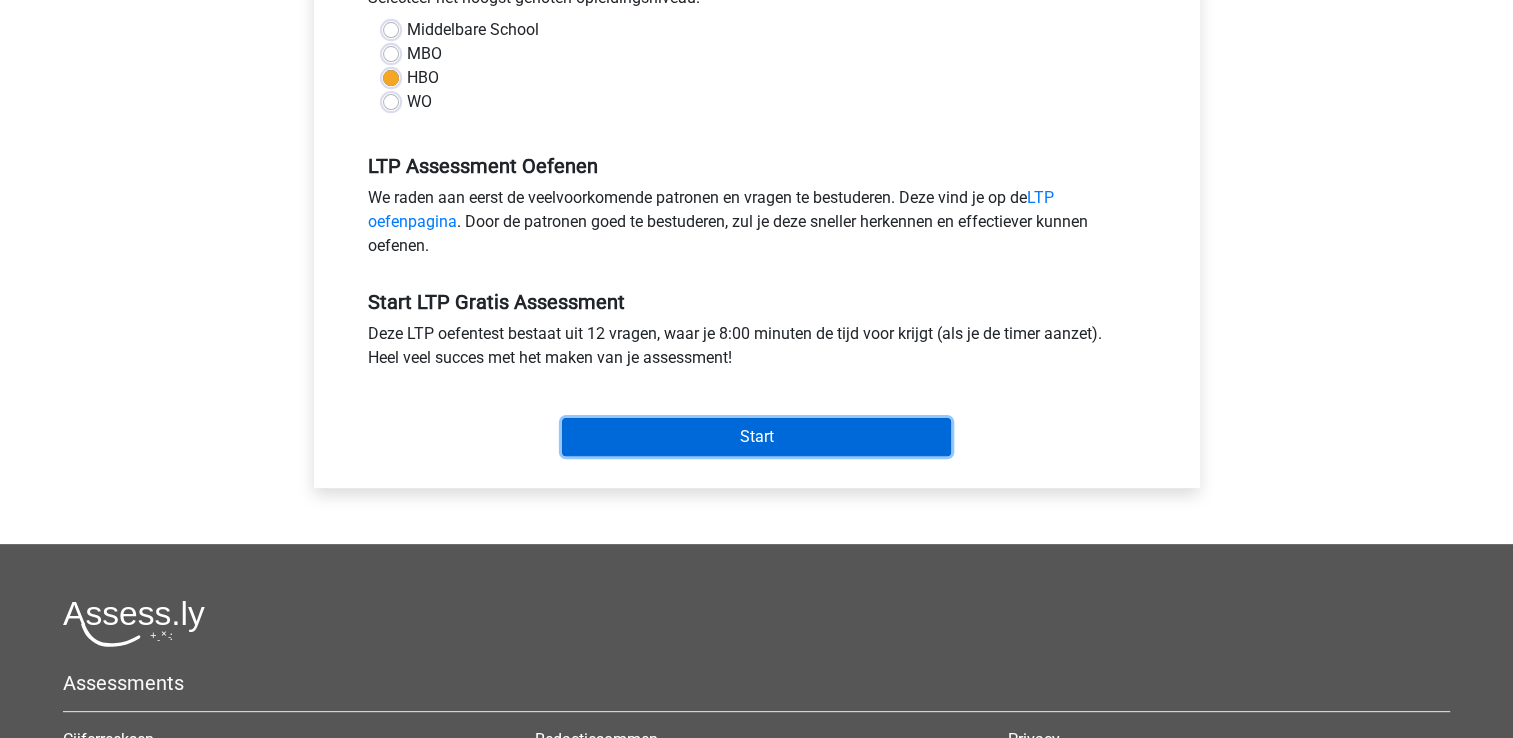 click on "Start" at bounding box center [756, 437] 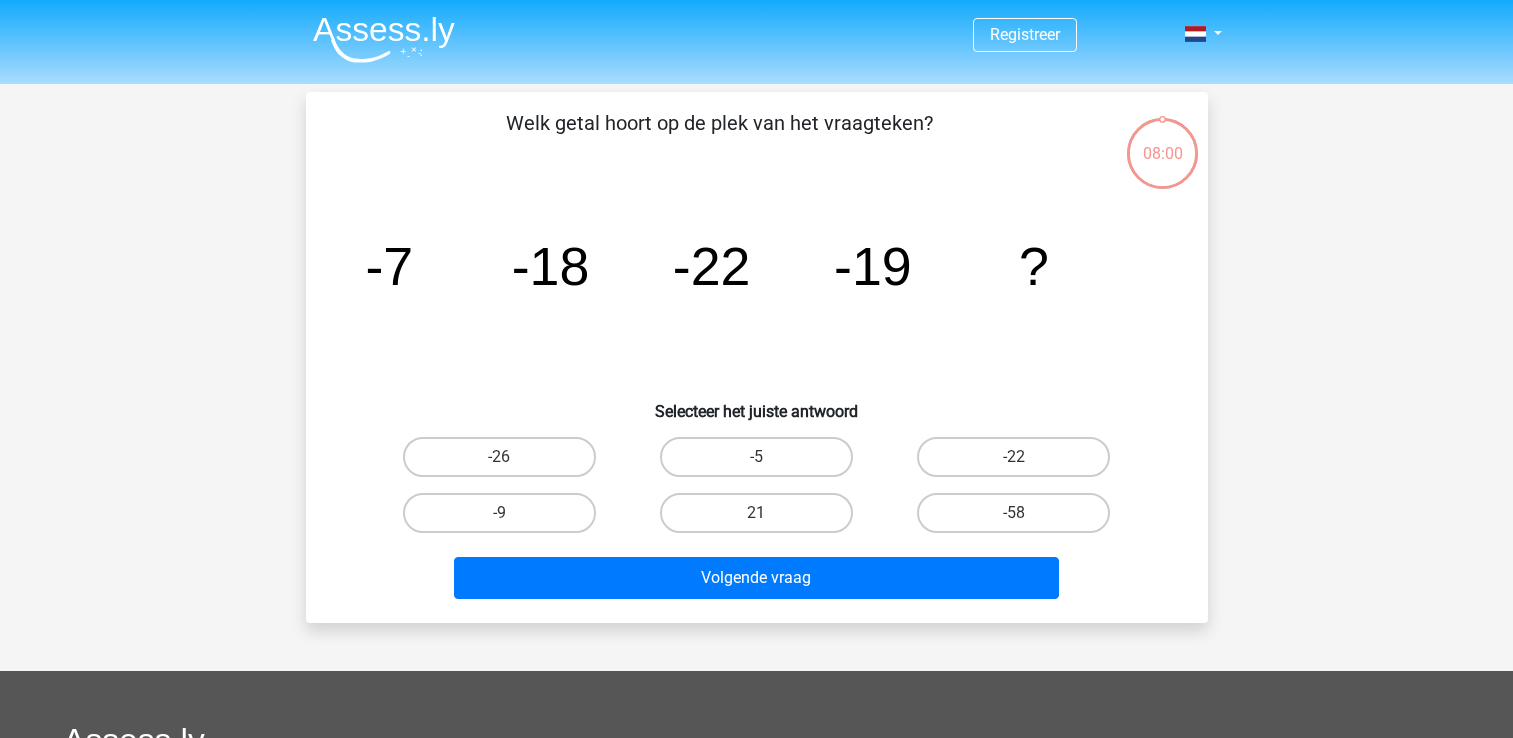 scroll, scrollTop: 0, scrollLeft: 0, axis: both 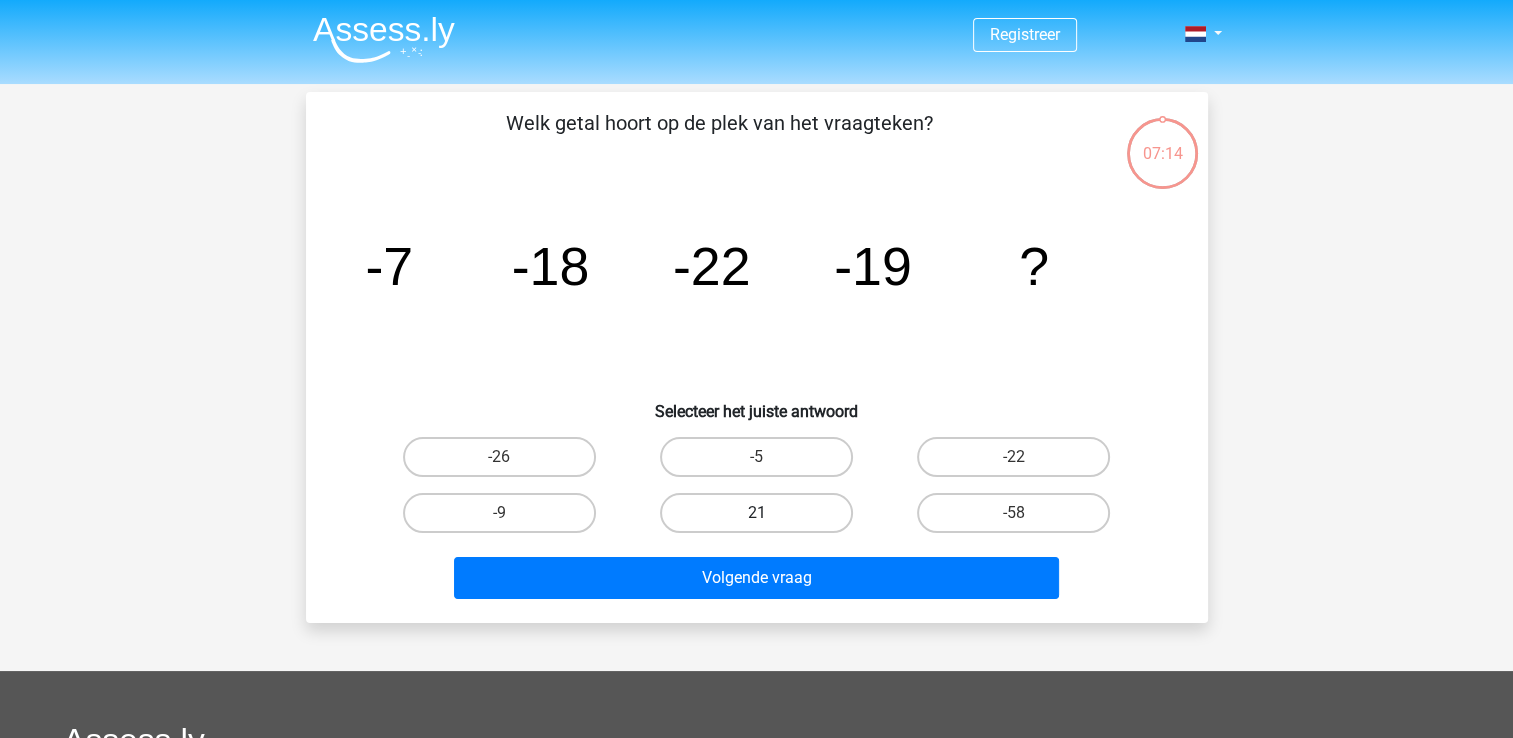 click on "21" at bounding box center (756, 513) 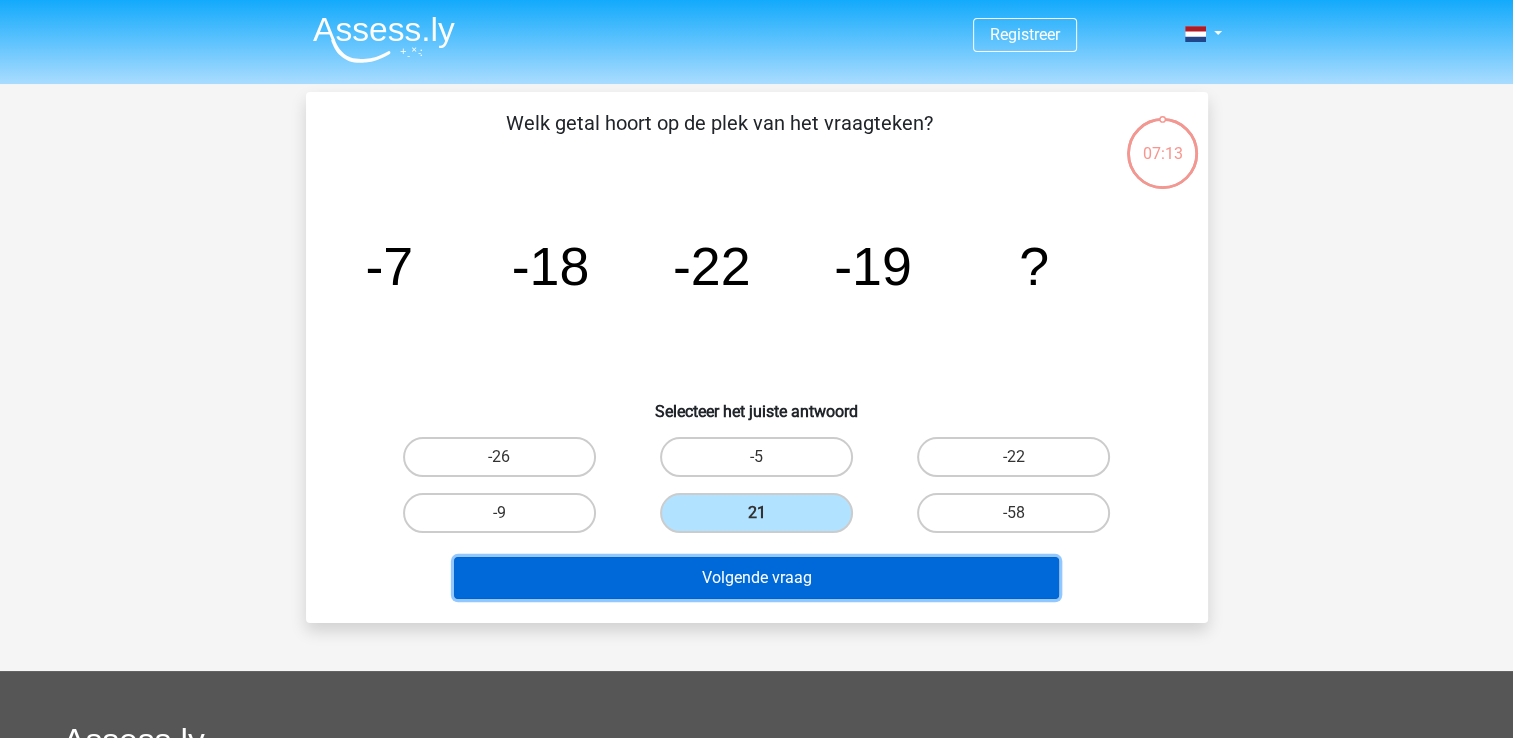 click on "Volgende vraag" at bounding box center (756, 578) 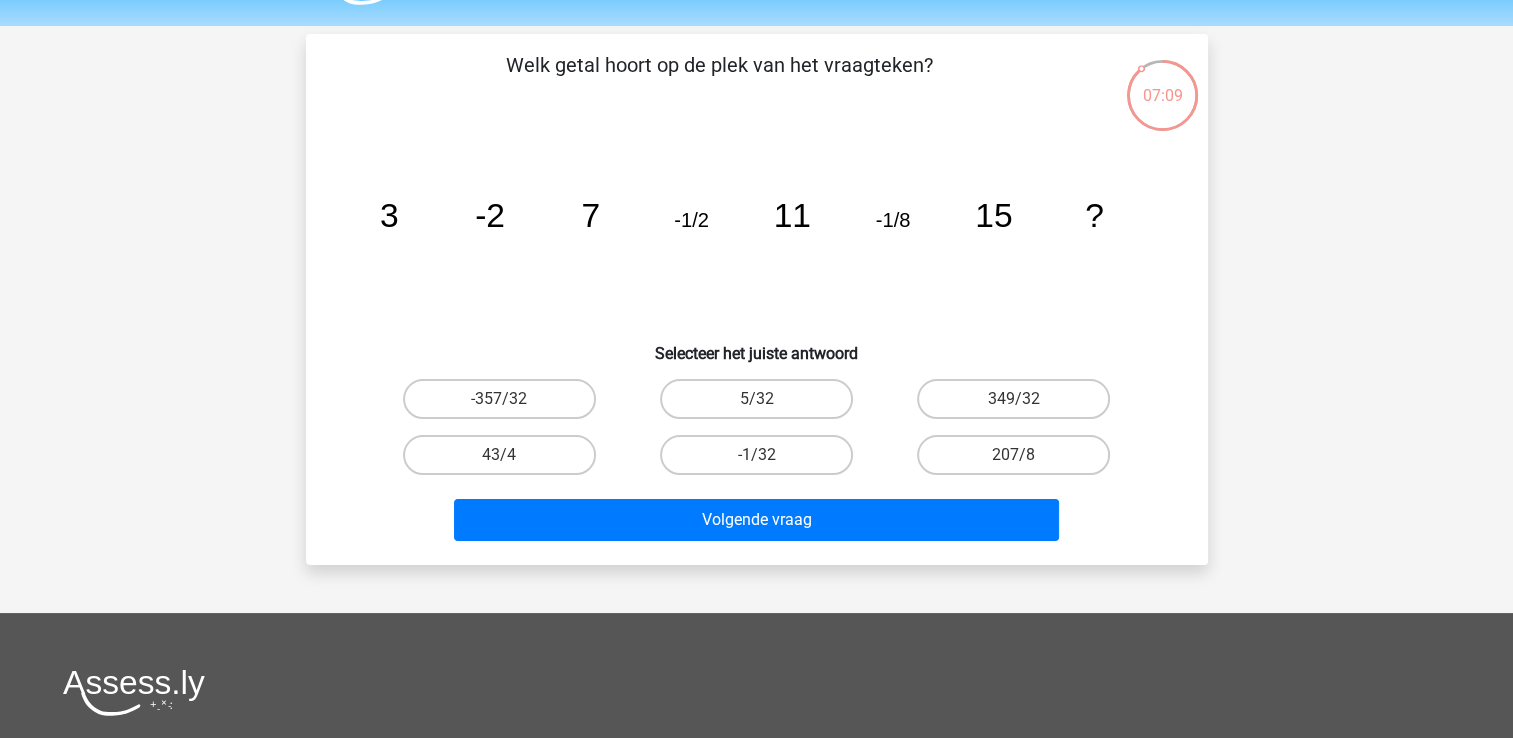 scroll, scrollTop: 0, scrollLeft: 0, axis: both 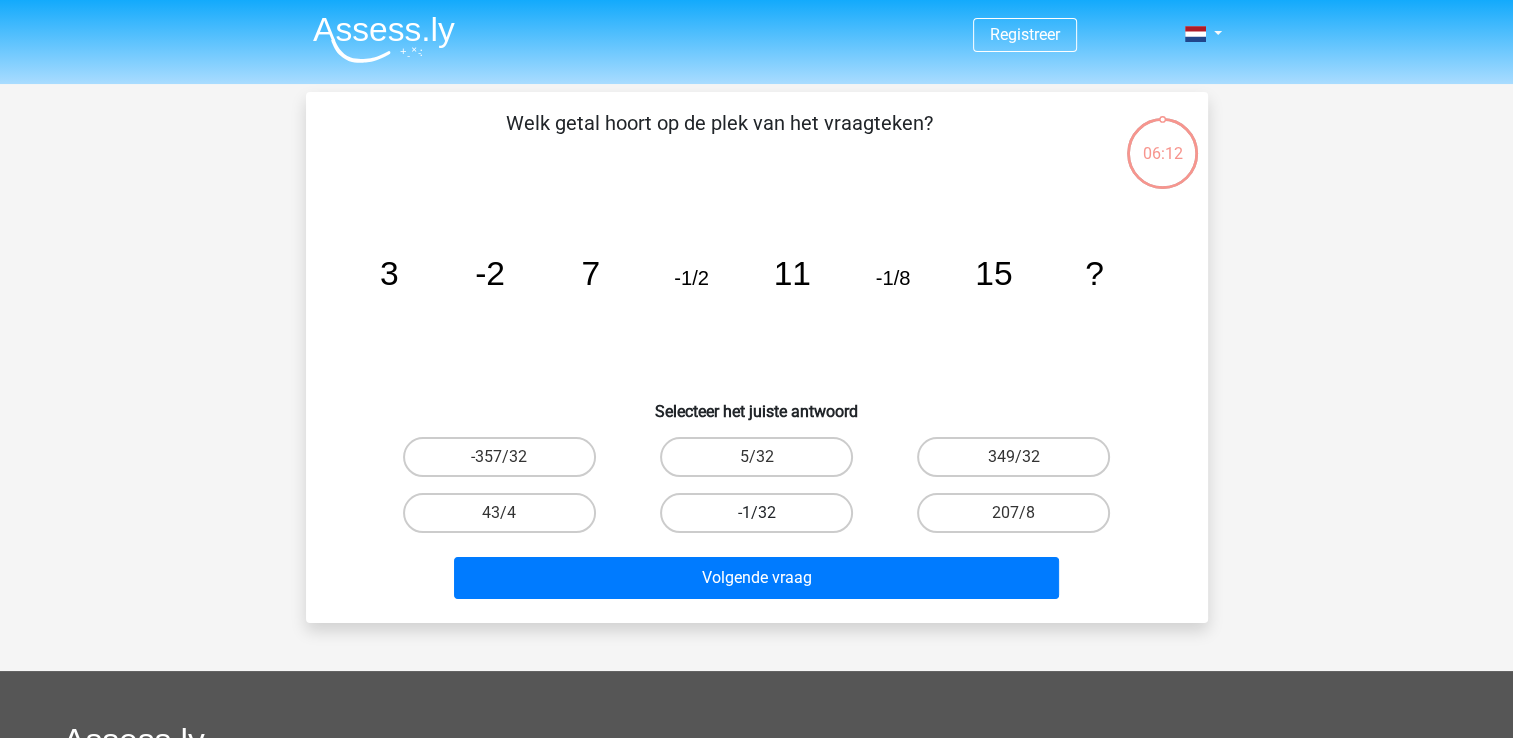 click on "-1/32" at bounding box center [756, 513] 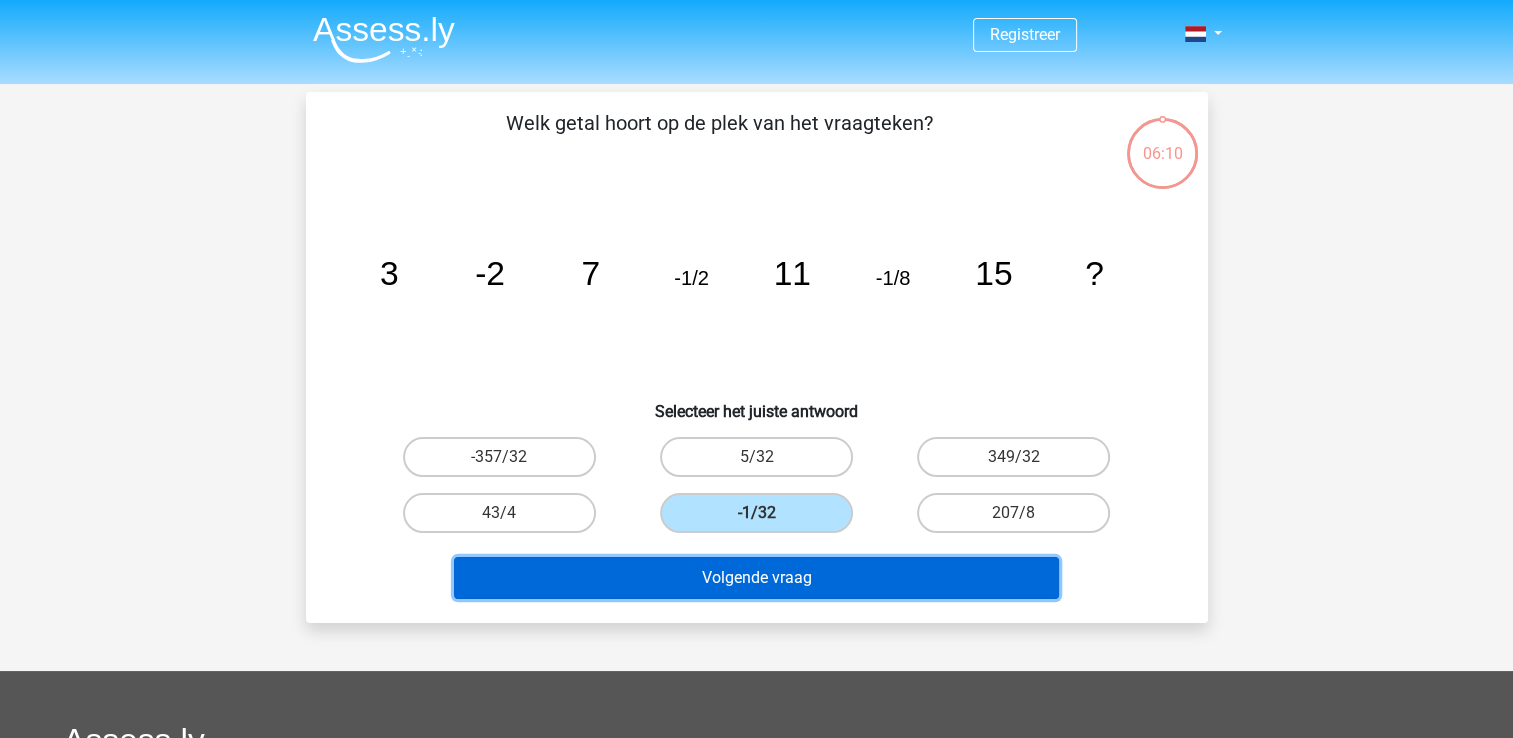 click on "Volgende vraag" at bounding box center (756, 578) 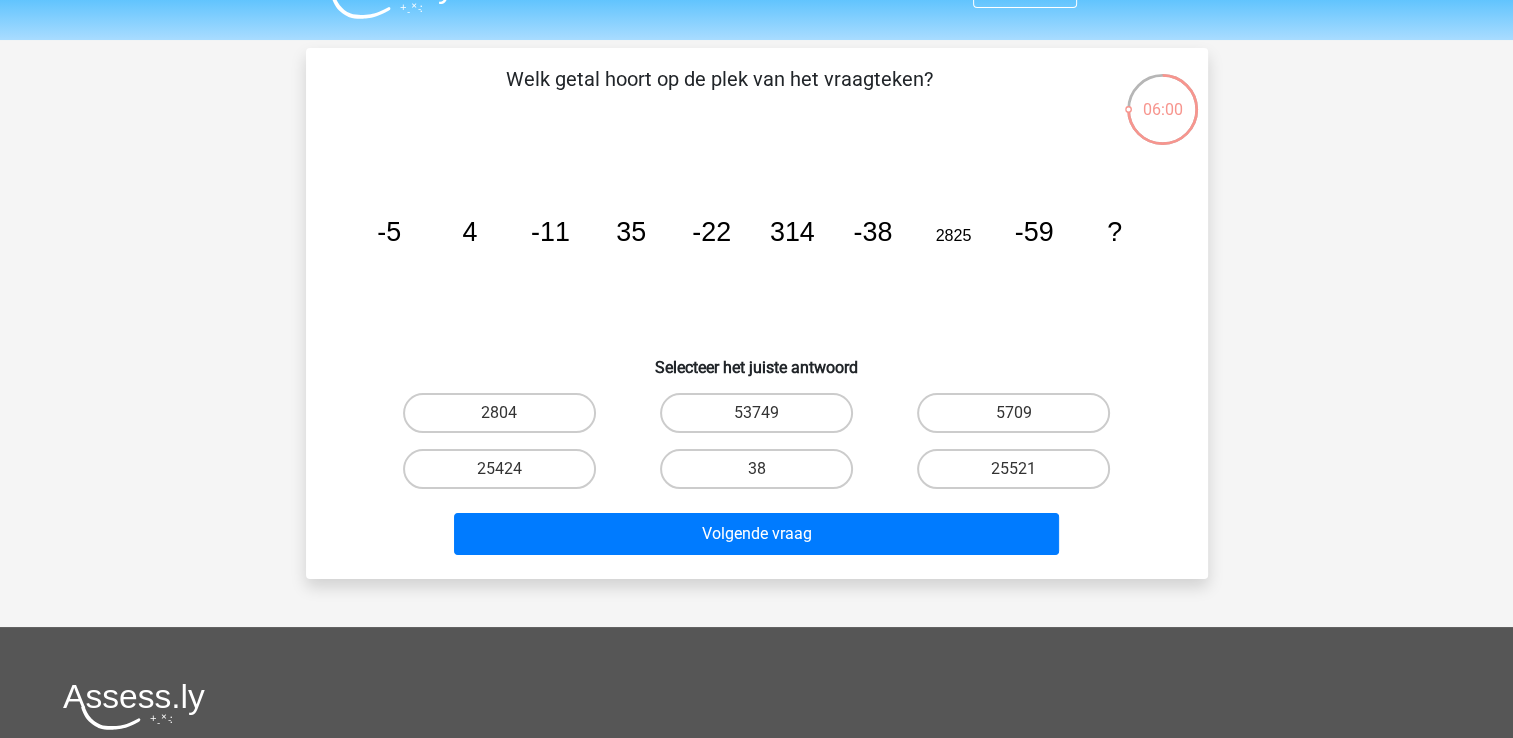 scroll, scrollTop: 0, scrollLeft: 0, axis: both 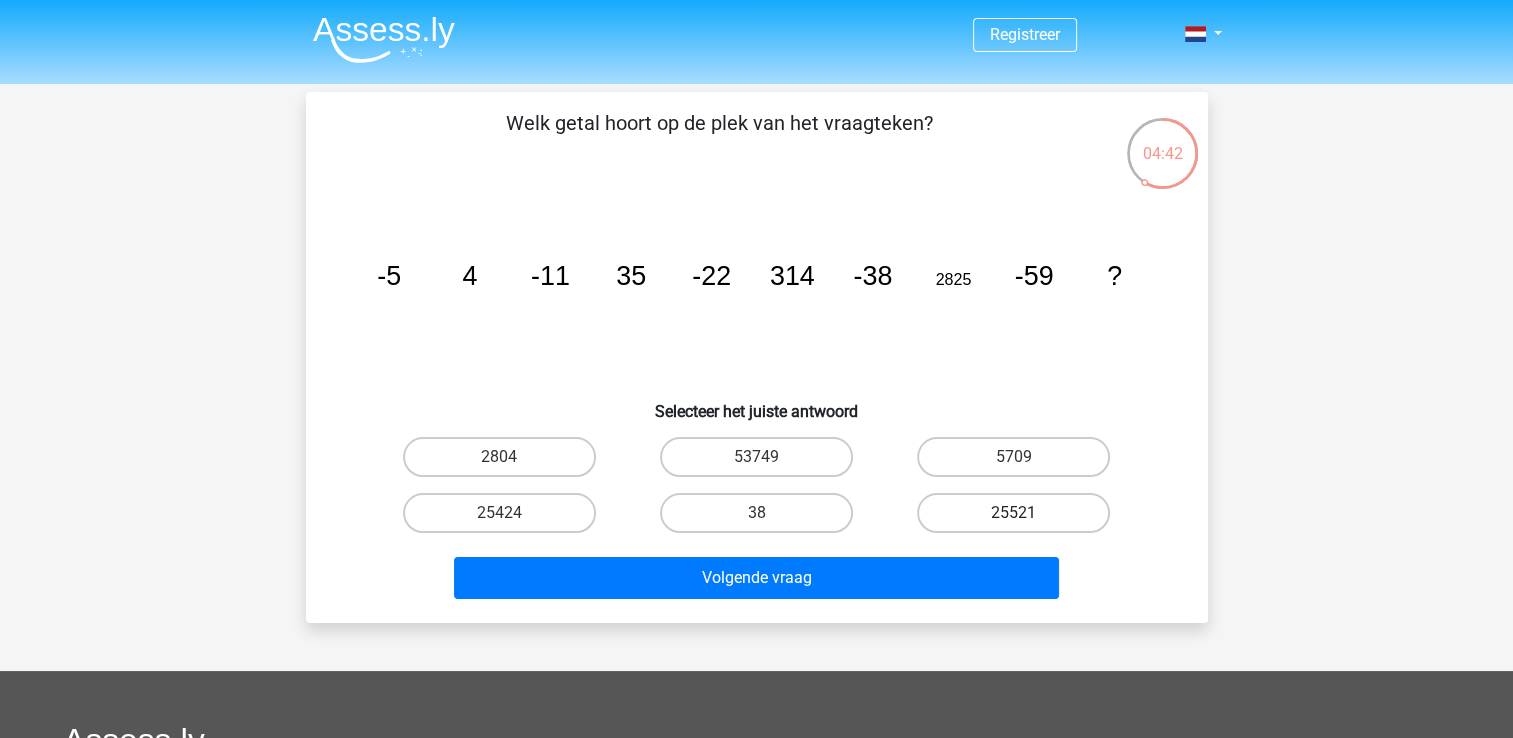 click on "25521" at bounding box center (1013, 513) 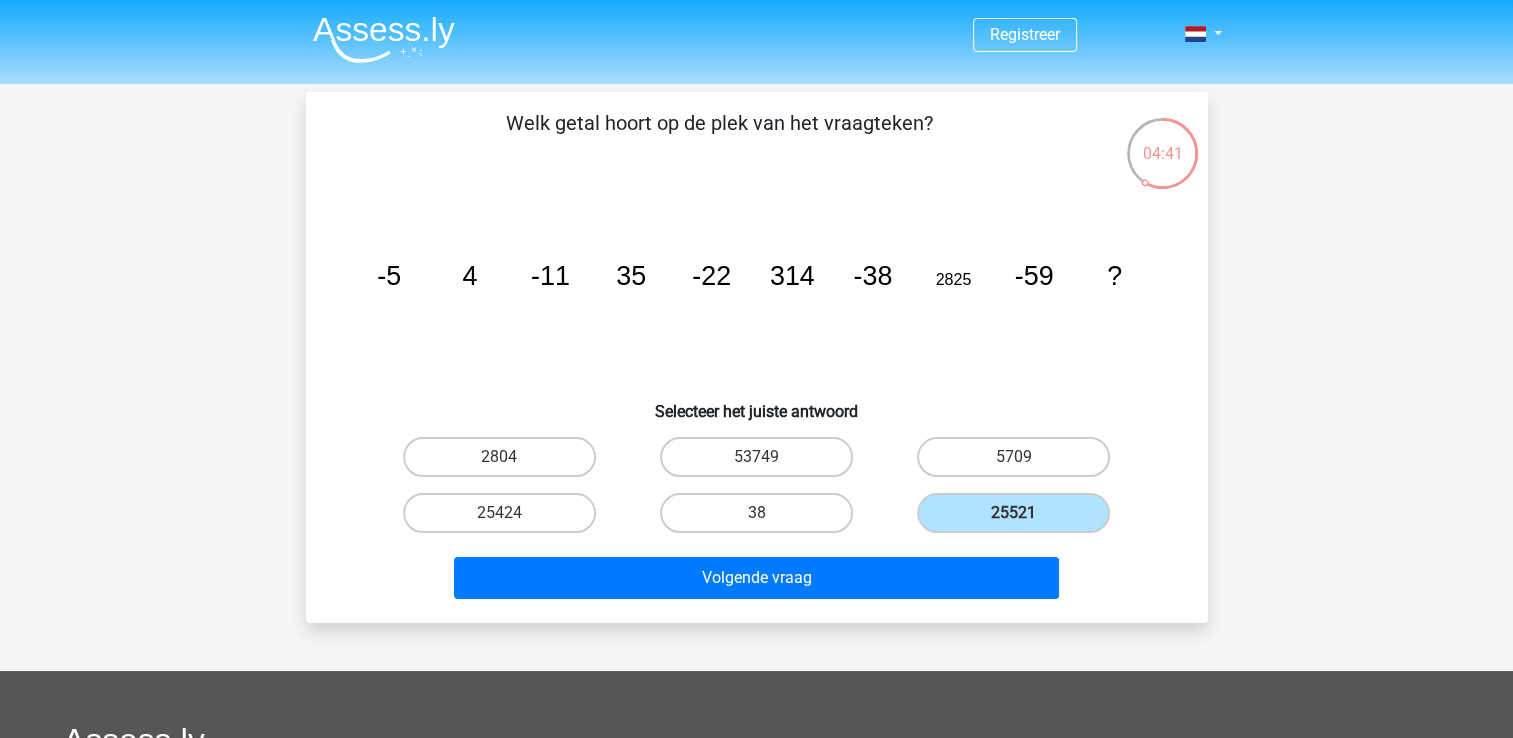 click on "Welk getal hoort op de plek van het vraagteken?
image/svg+xml
-5
4
-11
35
-22
314
-38
2825
-59
?" at bounding box center [757, 357] 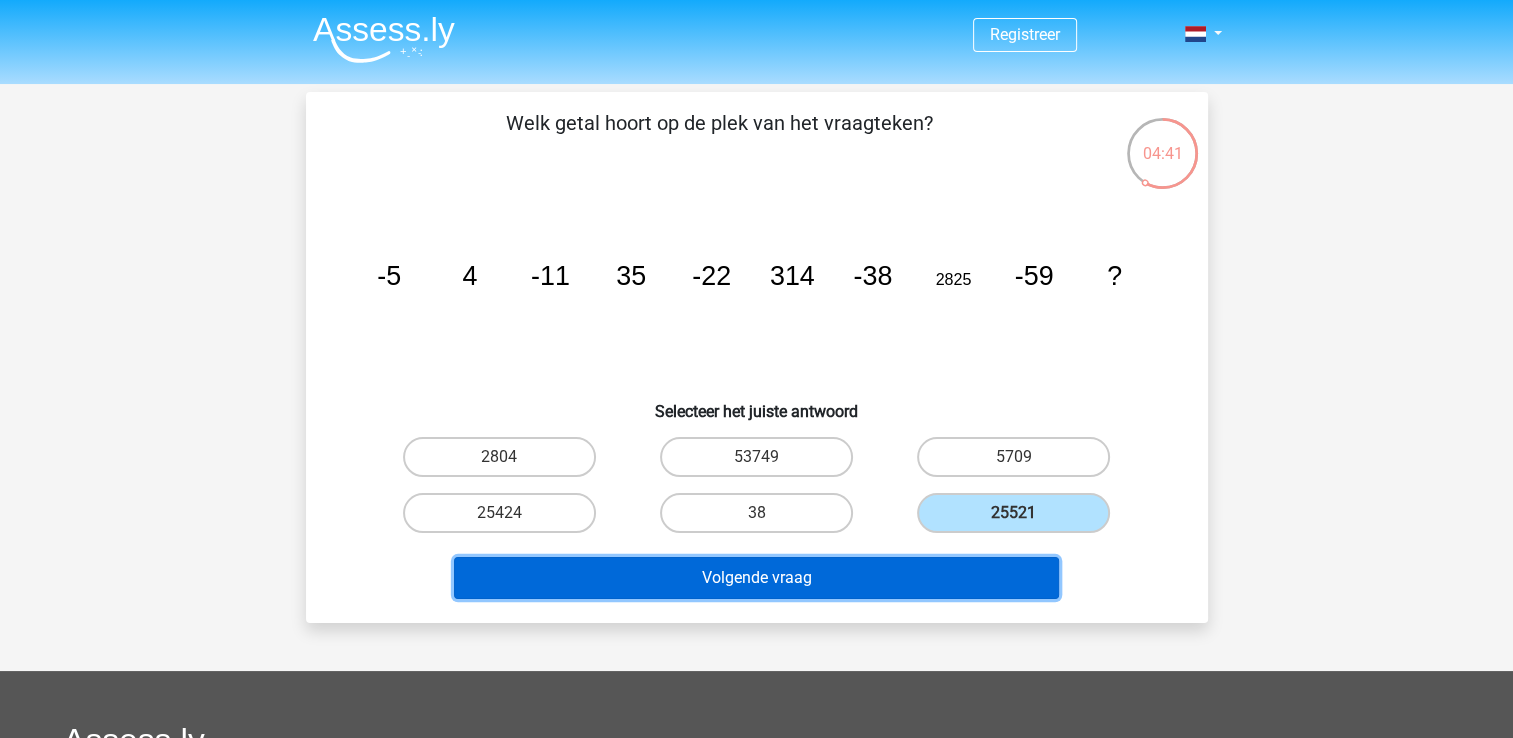 click on "Volgende vraag" at bounding box center (756, 578) 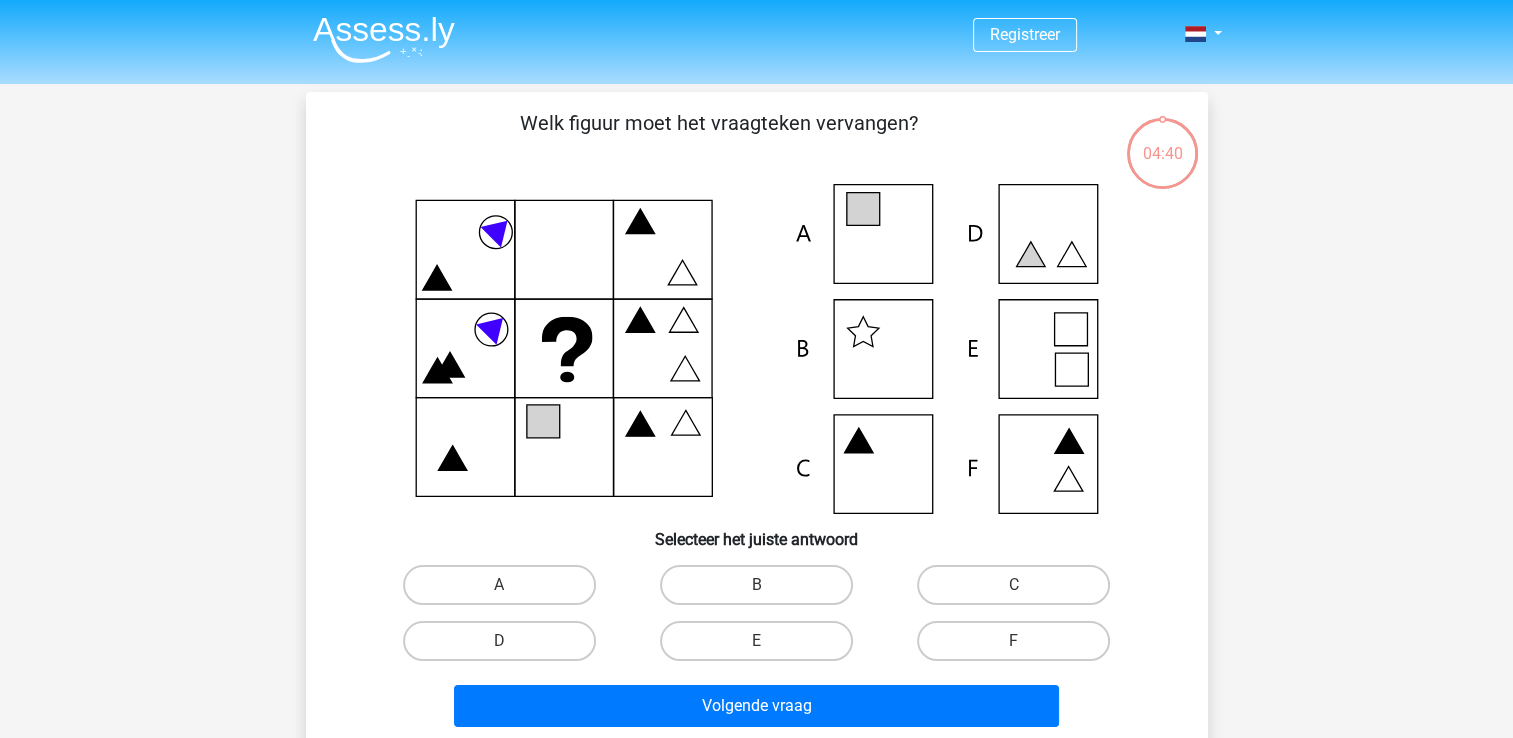 scroll, scrollTop: 92, scrollLeft: 0, axis: vertical 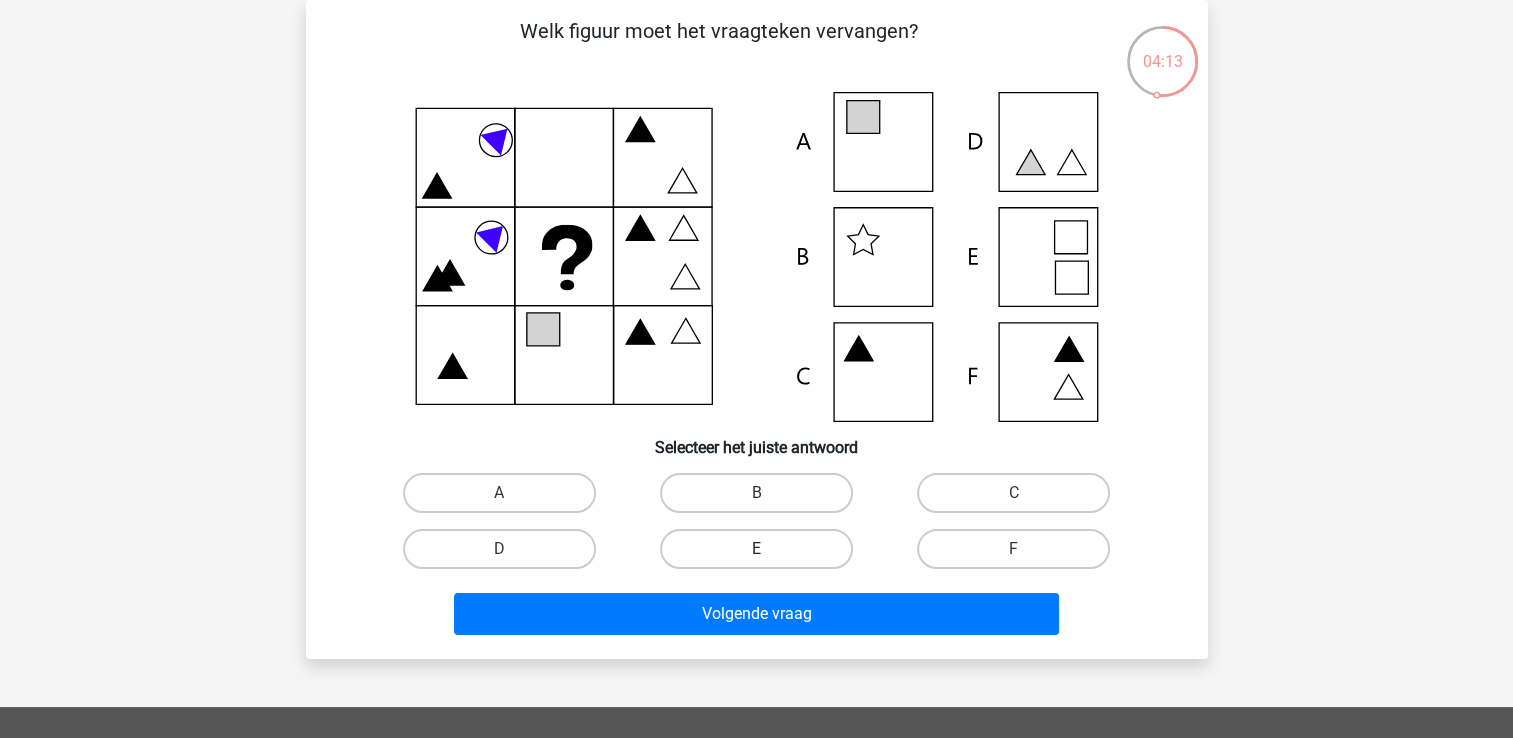 click on "E" at bounding box center (756, 549) 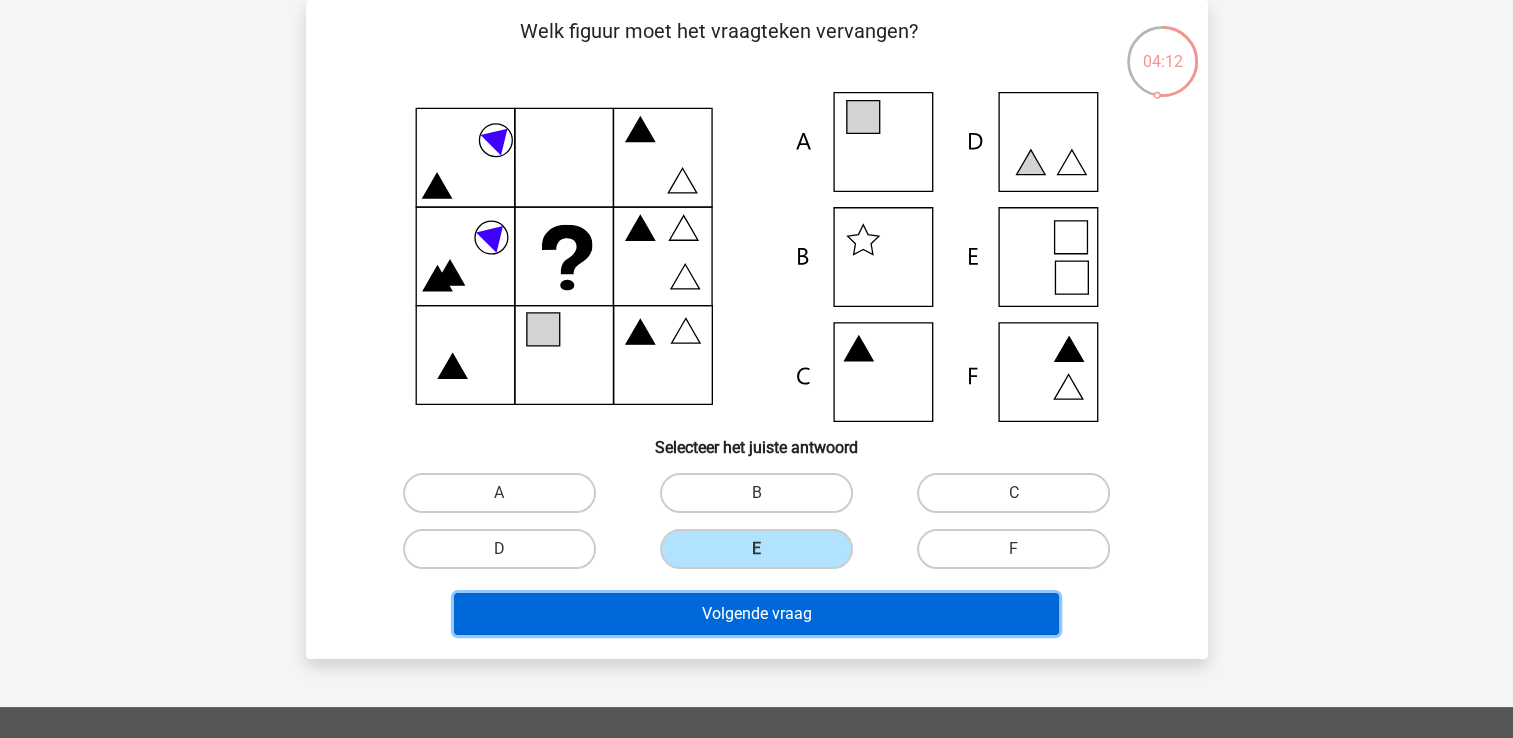 click on "Volgende vraag" at bounding box center (756, 614) 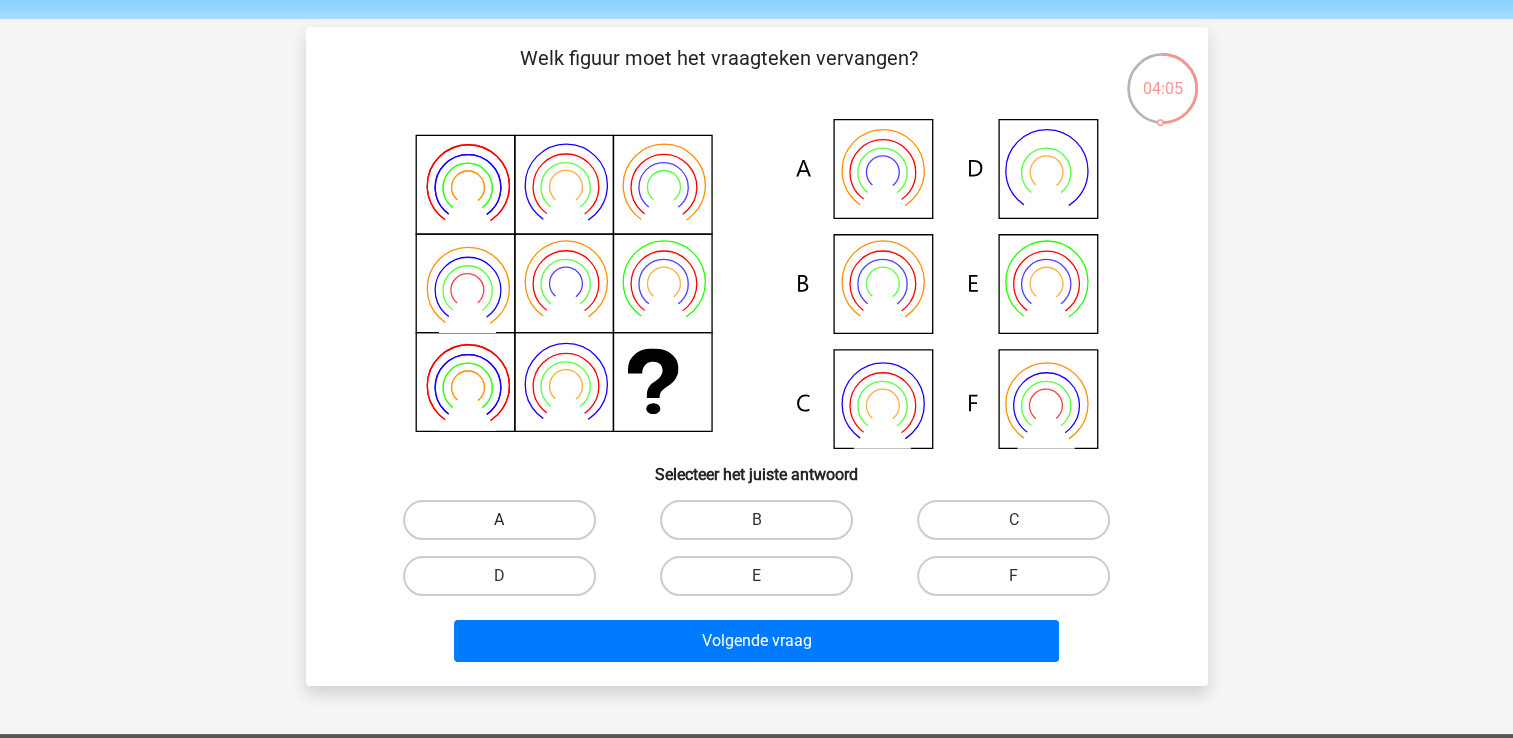 scroll, scrollTop: 100, scrollLeft: 0, axis: vertical 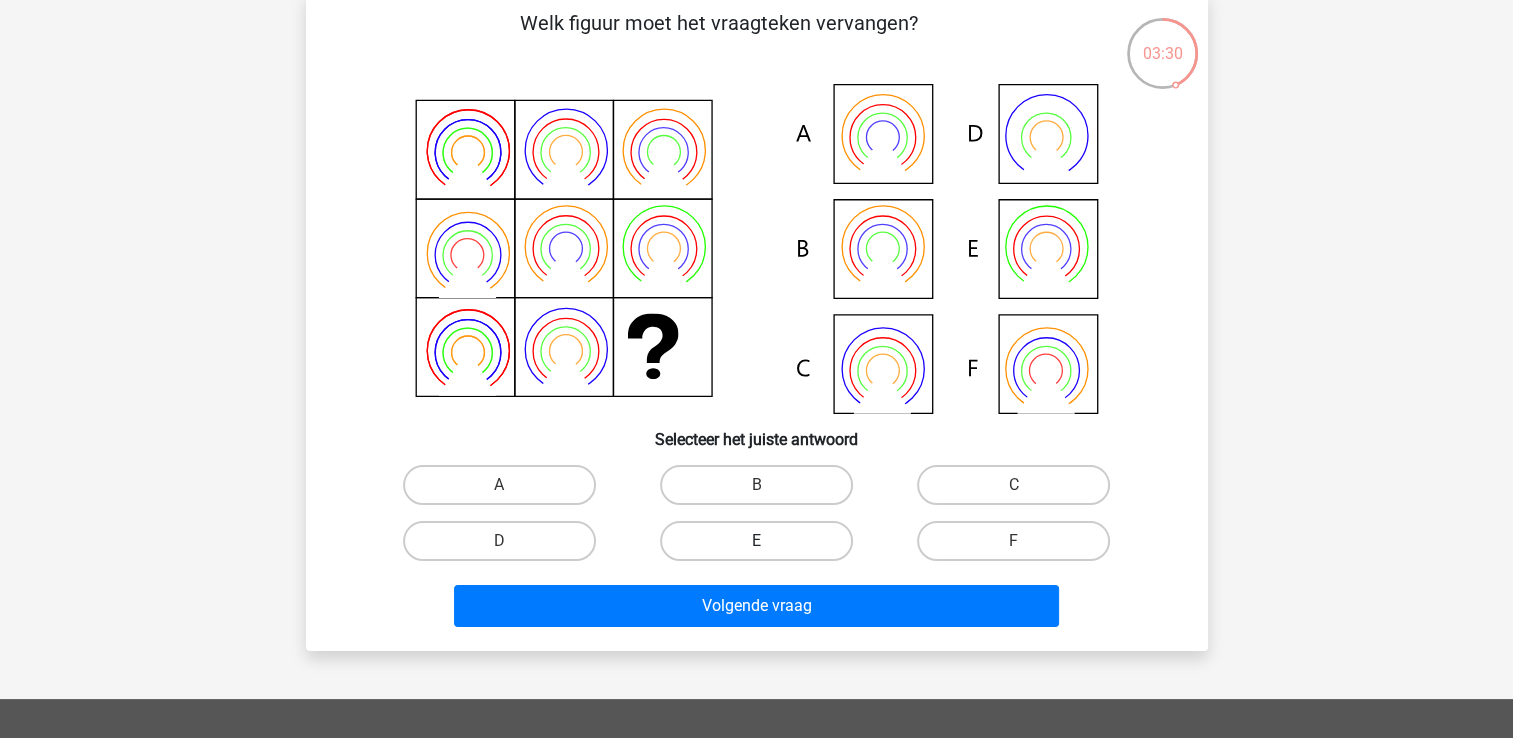 click on "E" at bounding box center [756, 541] 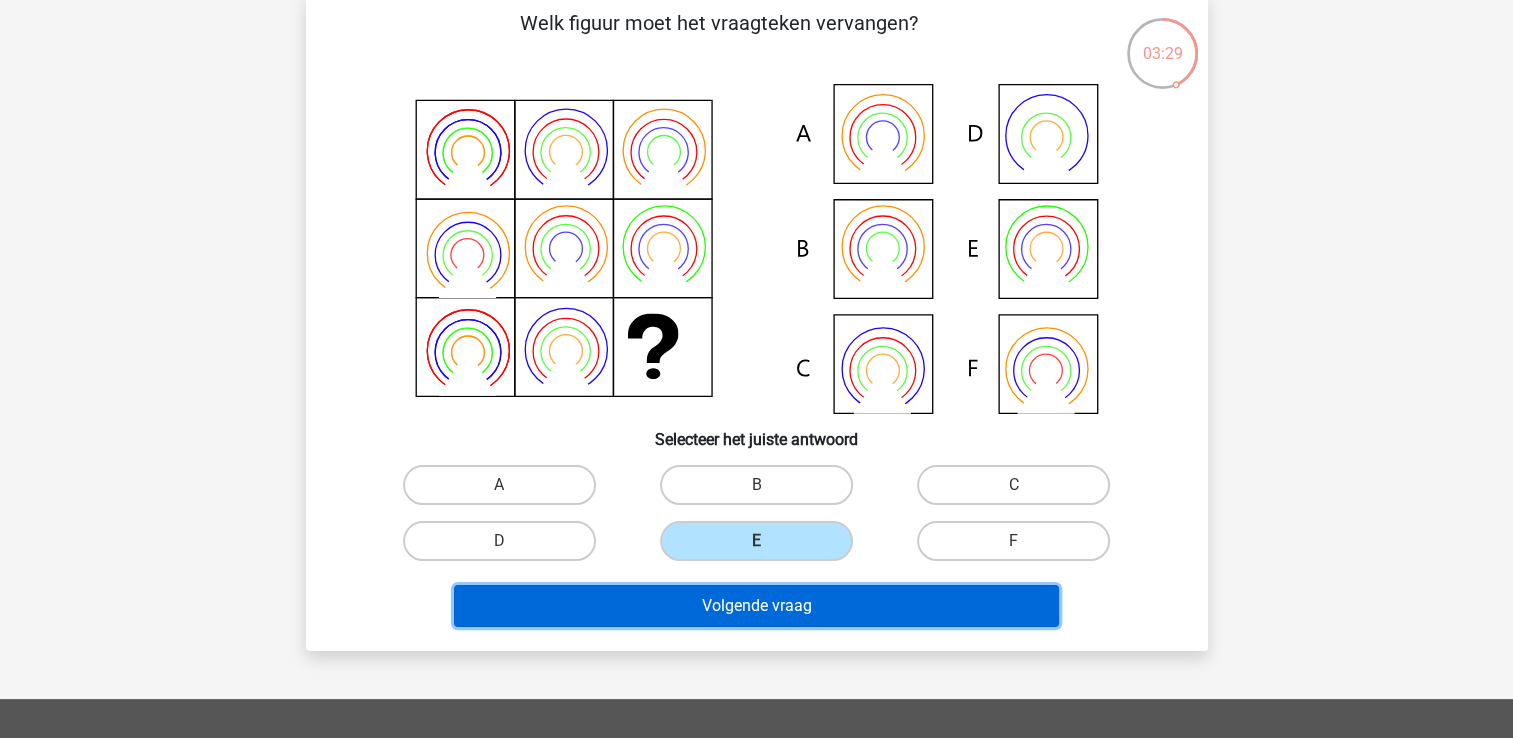 click on "Volgende vraag" at bounding box center (756, 606) 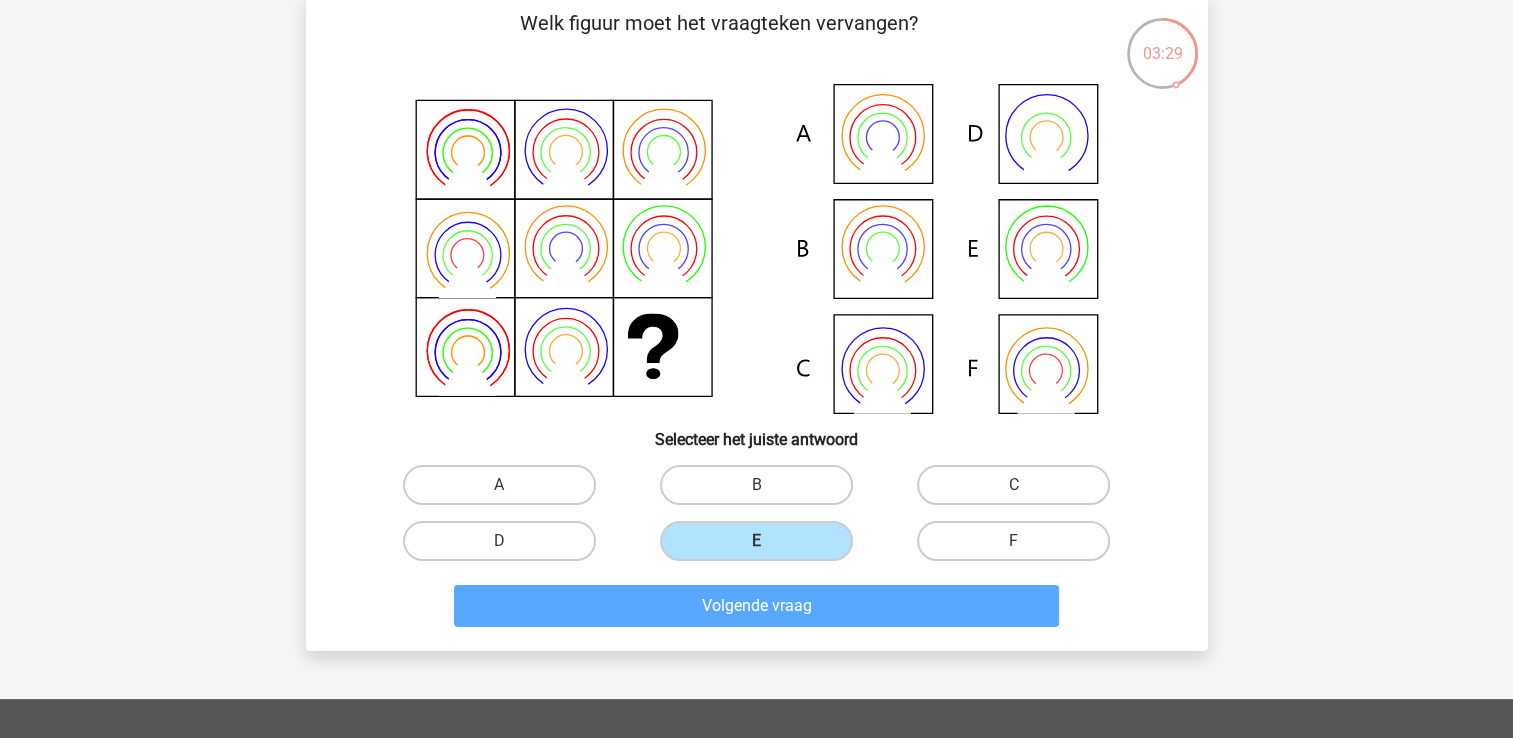 scroll, scrollTop: 92, scrollLeft: 0, axis: vertical 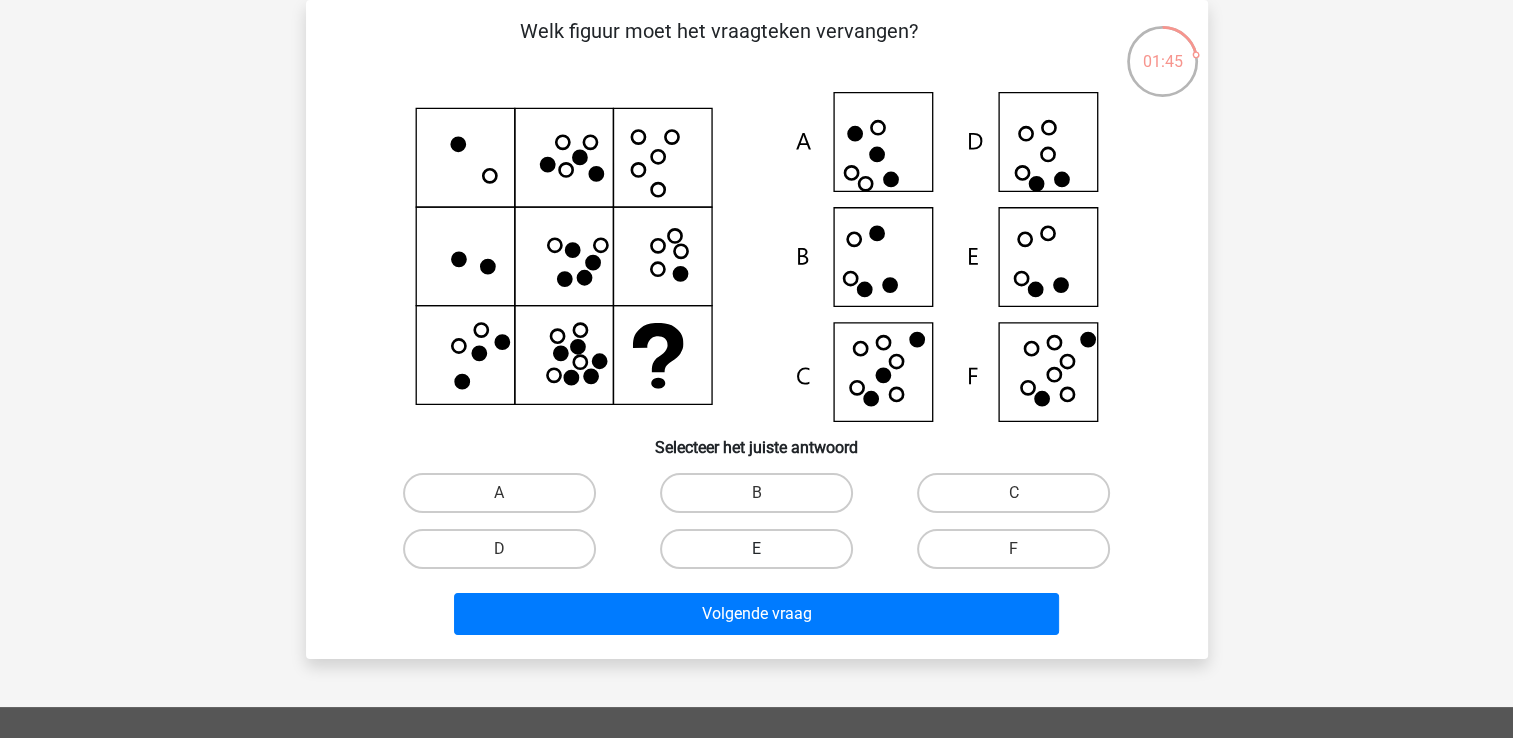 click on "E" at bounding box center (756, 549) 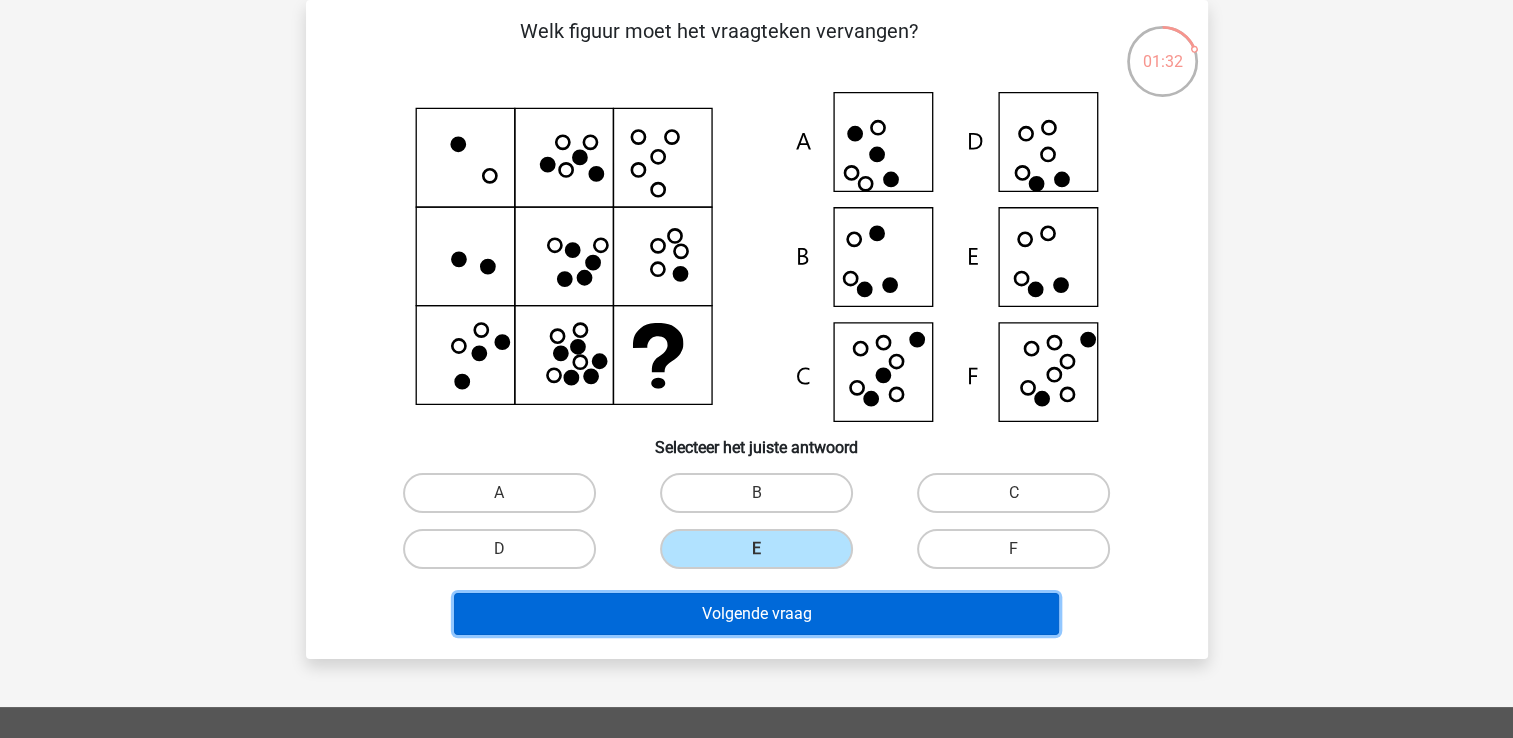 drag, startPoint x: 802, startPoint y: 618, endPoint x: 704, endPoint y: 362, distance: 274.11676 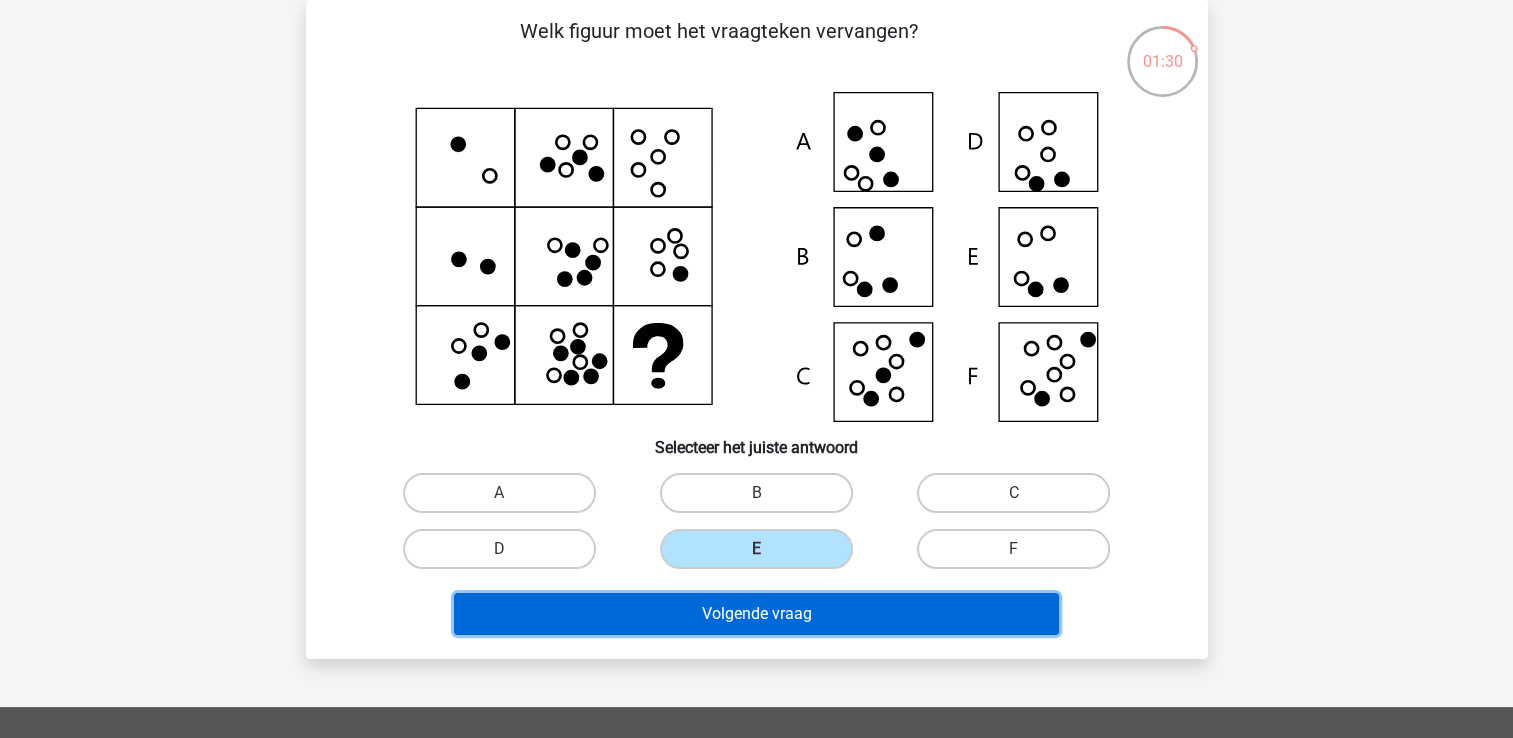 click on "Volgende vraag" at bounding box center [756, 614] 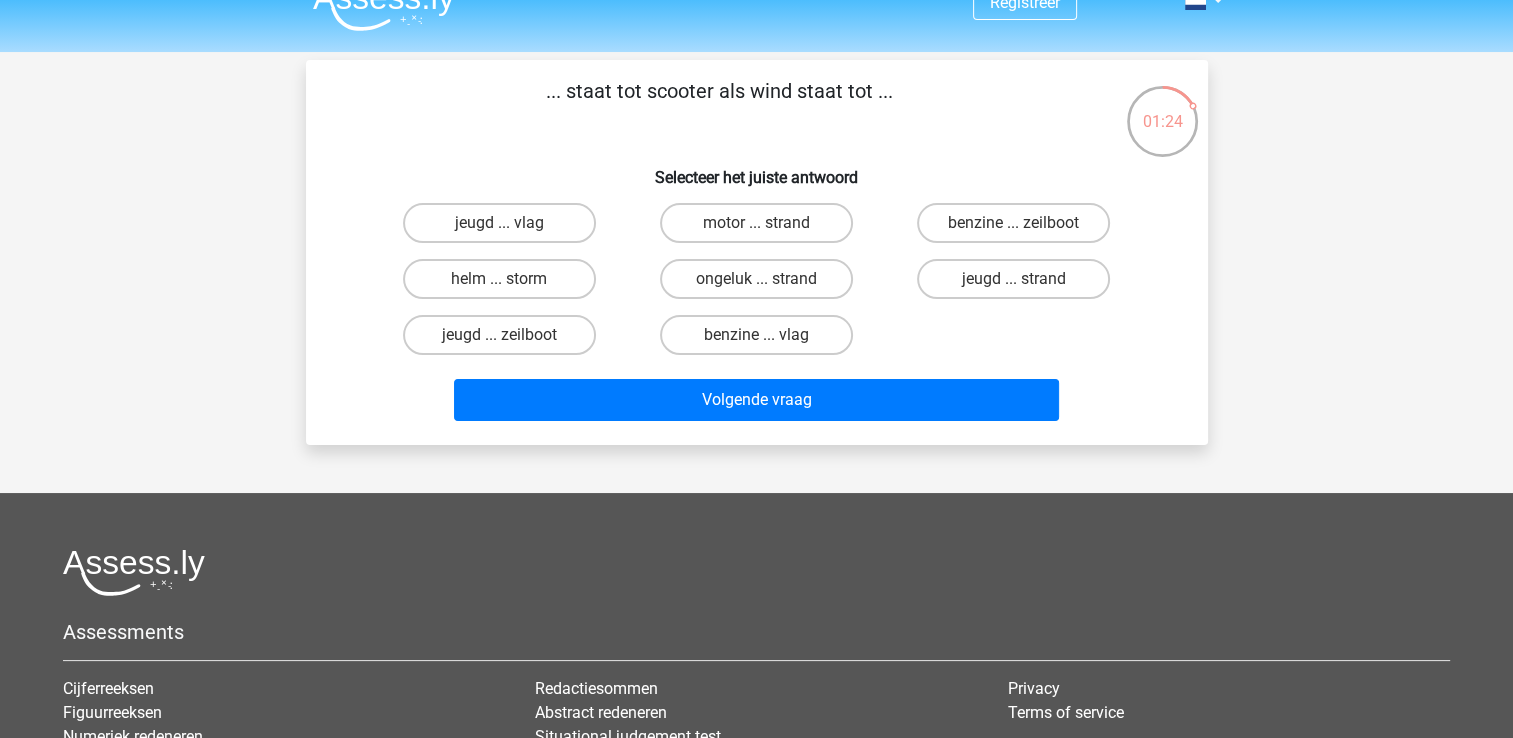 scroll, scrollTop: 0, scrollLeft: 0, axis: both 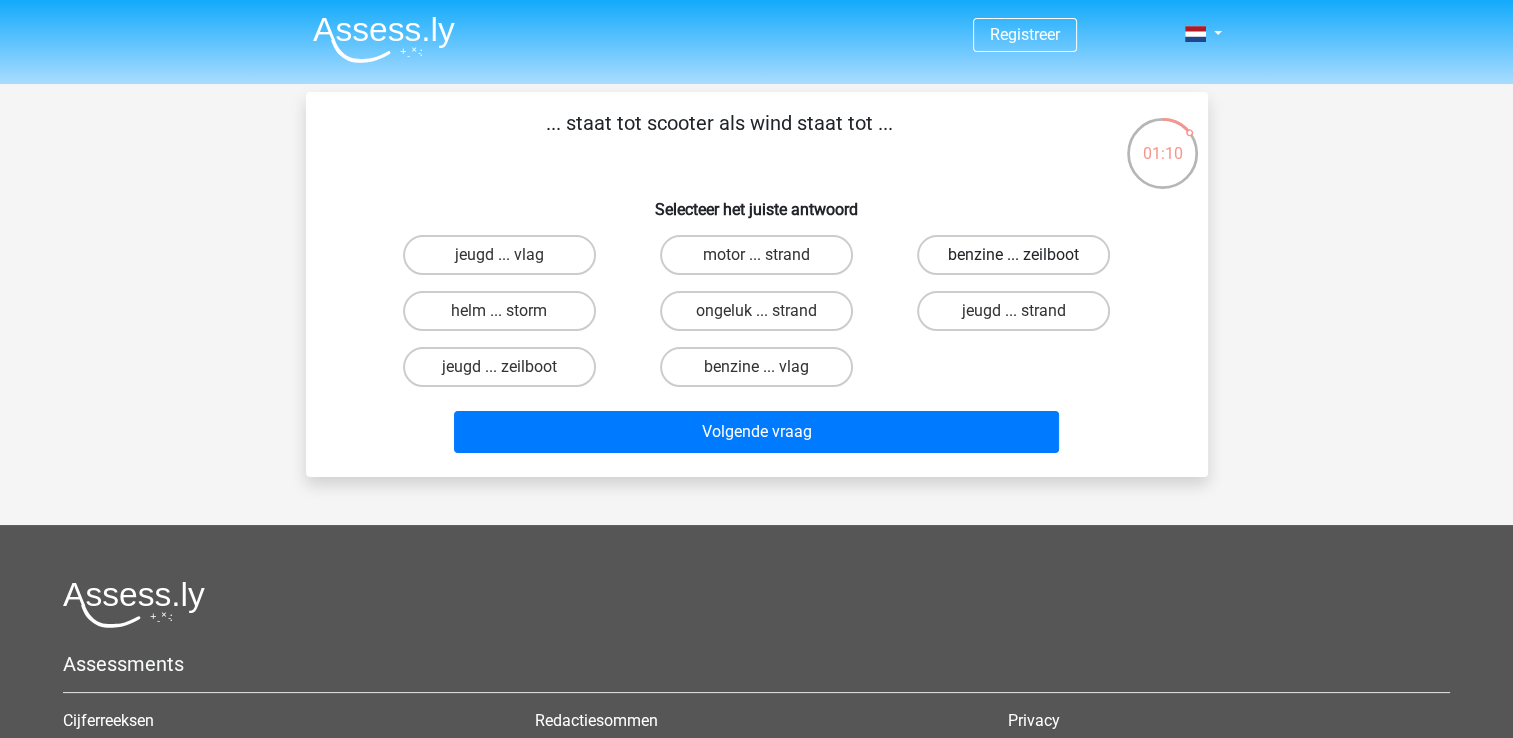 click on "benzine ... zeilboot" at bounding box center [1013, 255] 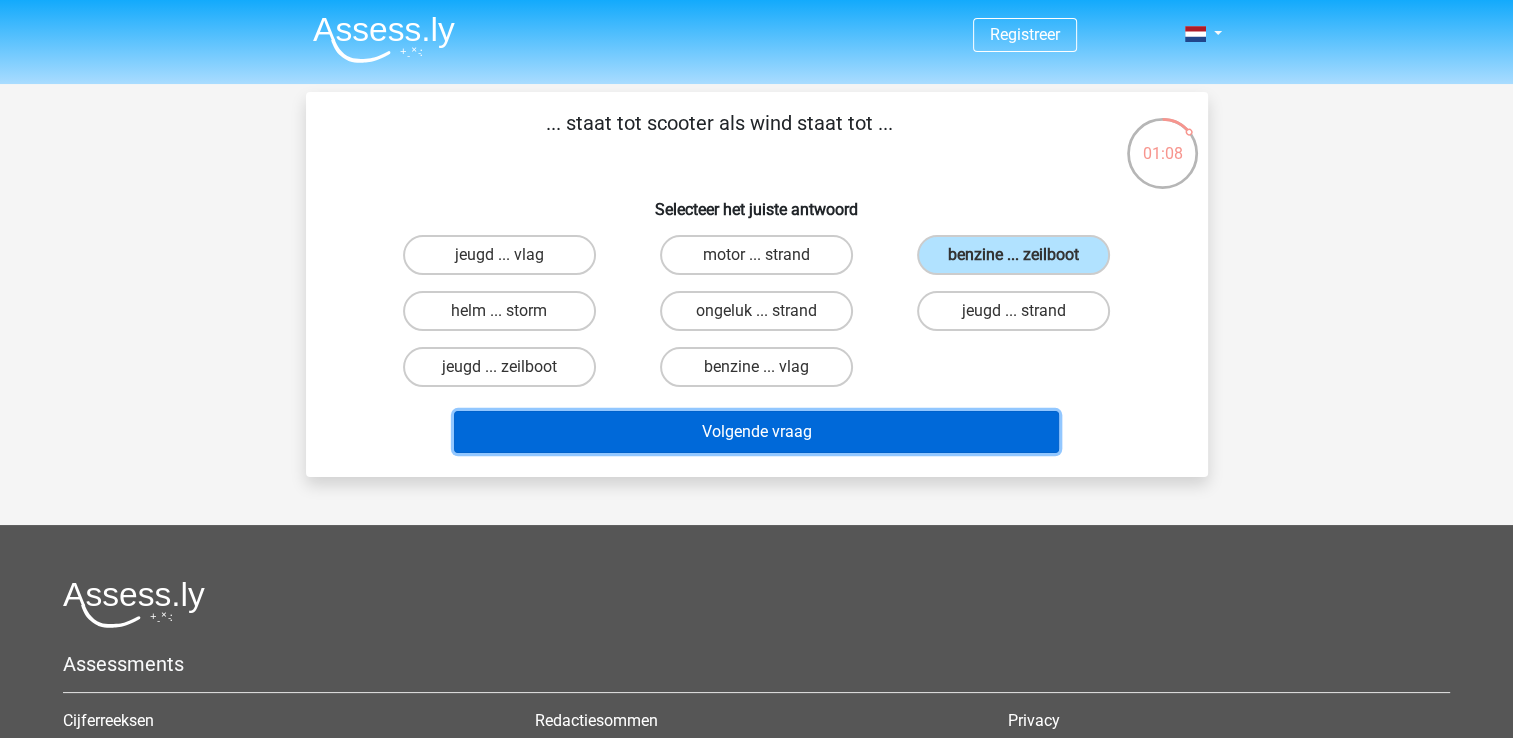 click on "Volgende vraag" at bounding box center [756, 432] 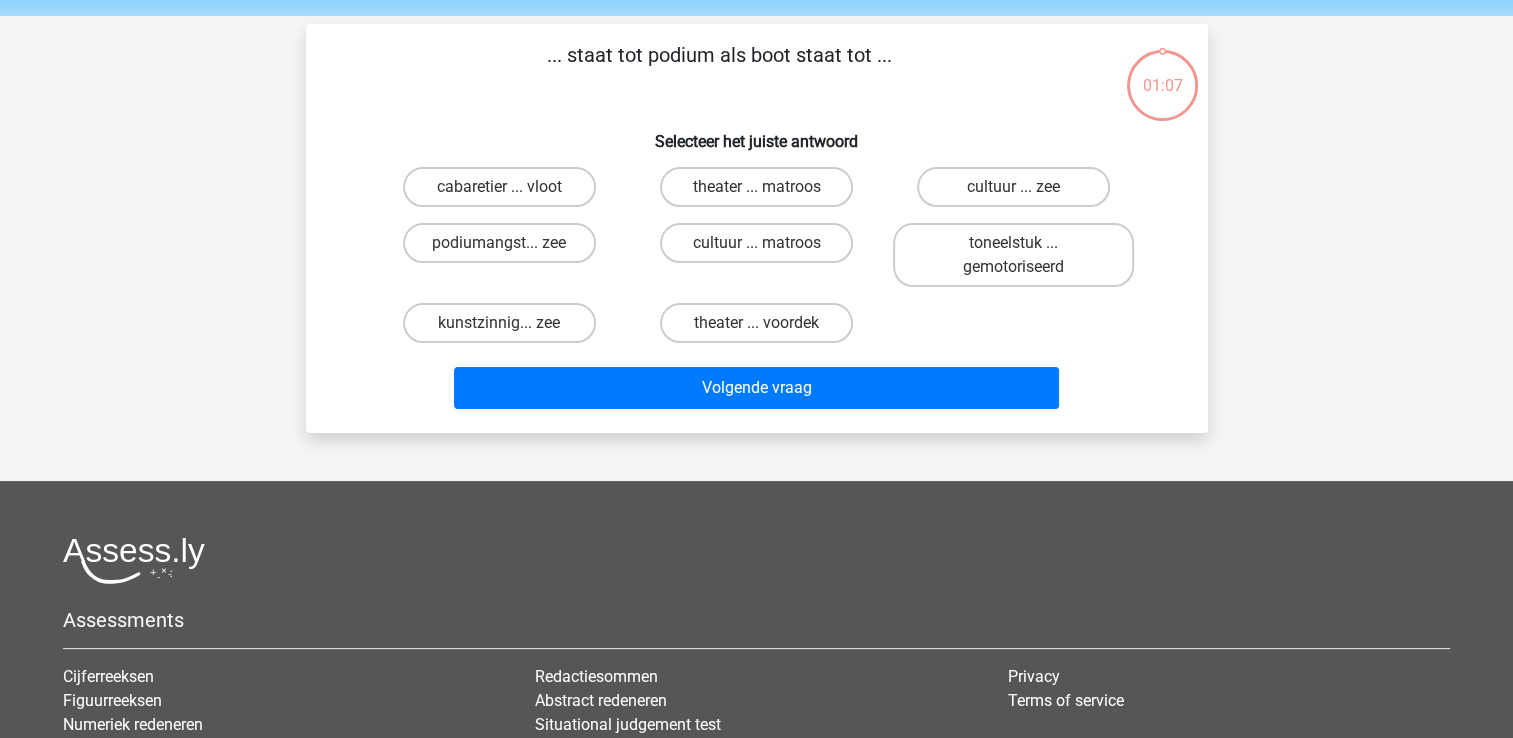 scroll, scrollTop: 92, scrollLeft: 0, axis: vertical 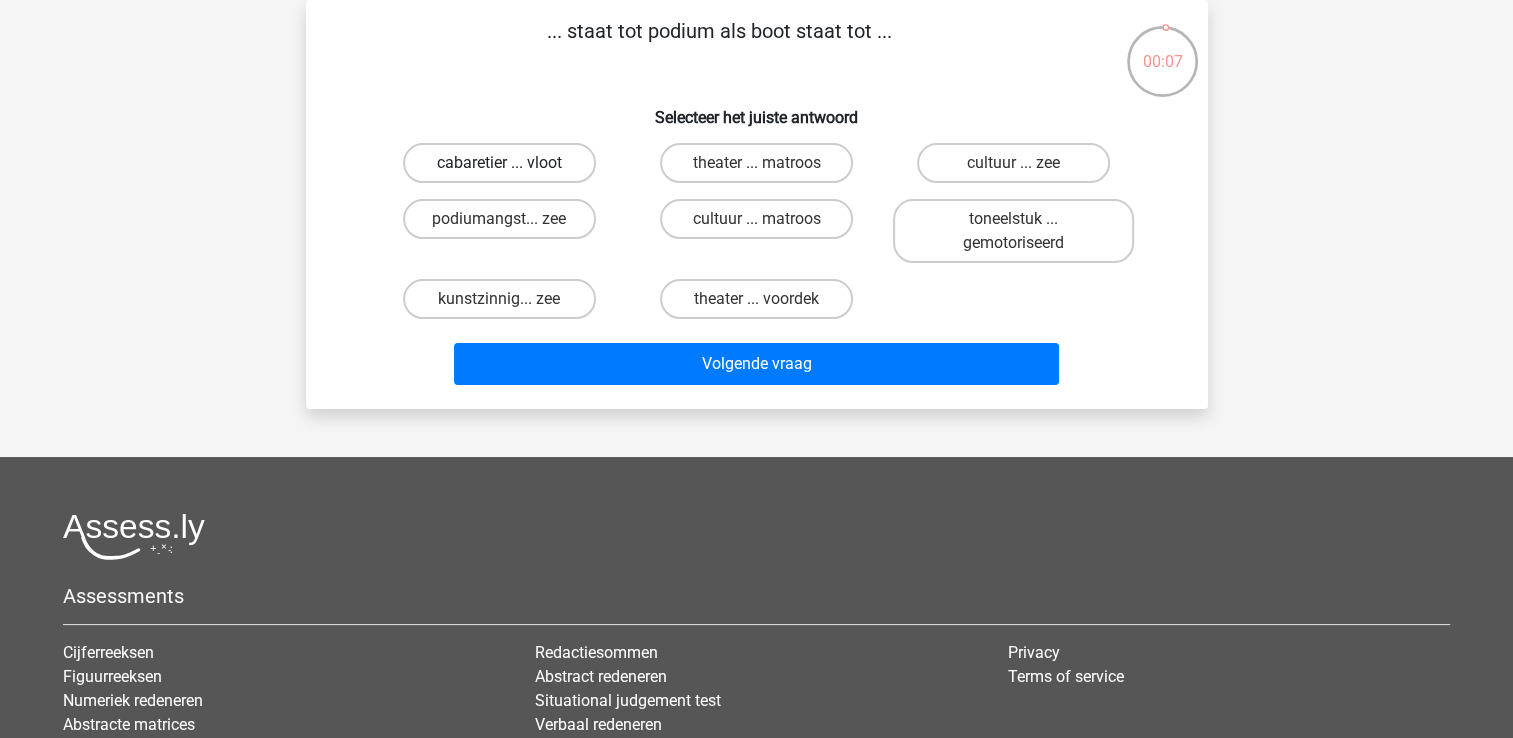 click on "cabaretier ... vloot" at bounding box center [499, 163] 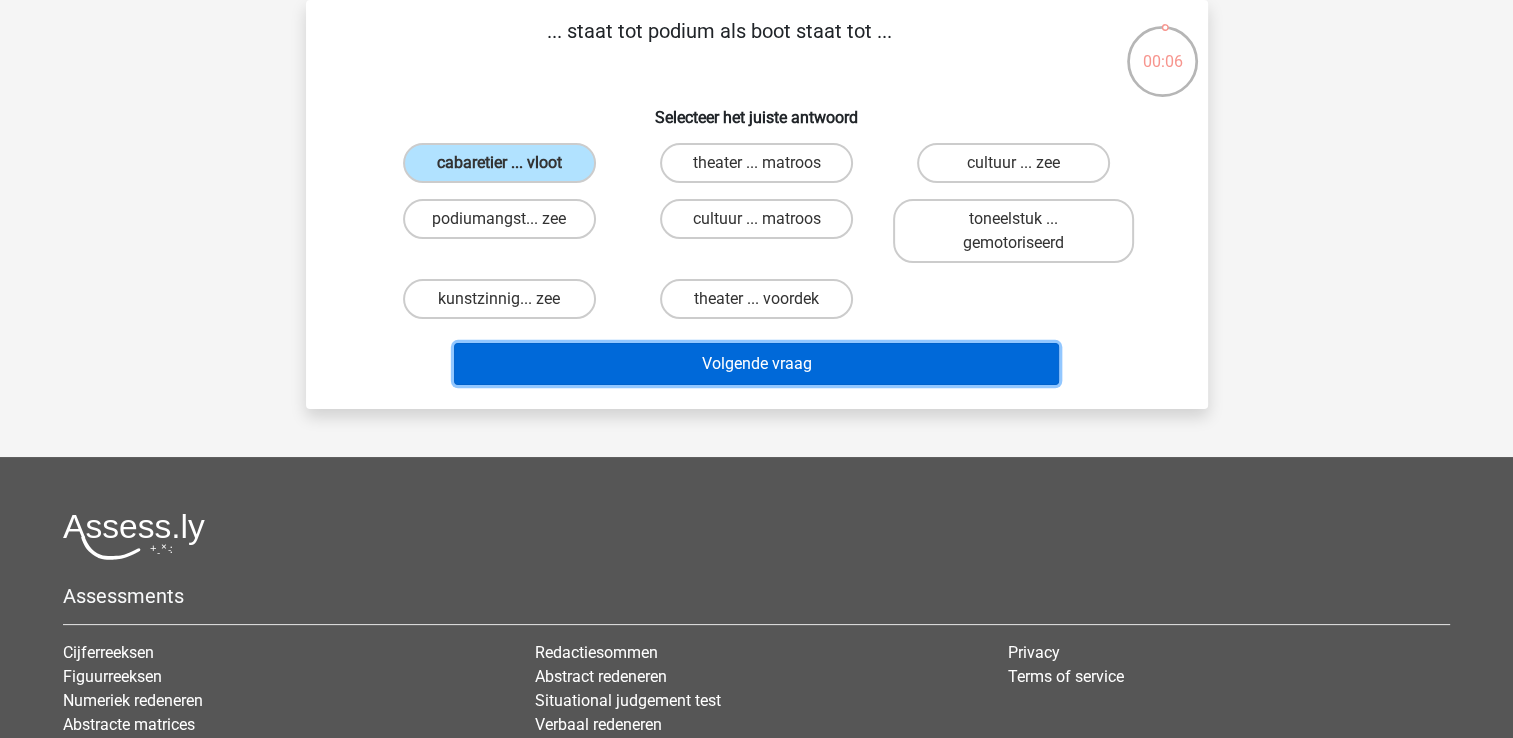 click on "Volgende vraag" at bounding box center (756, 364) 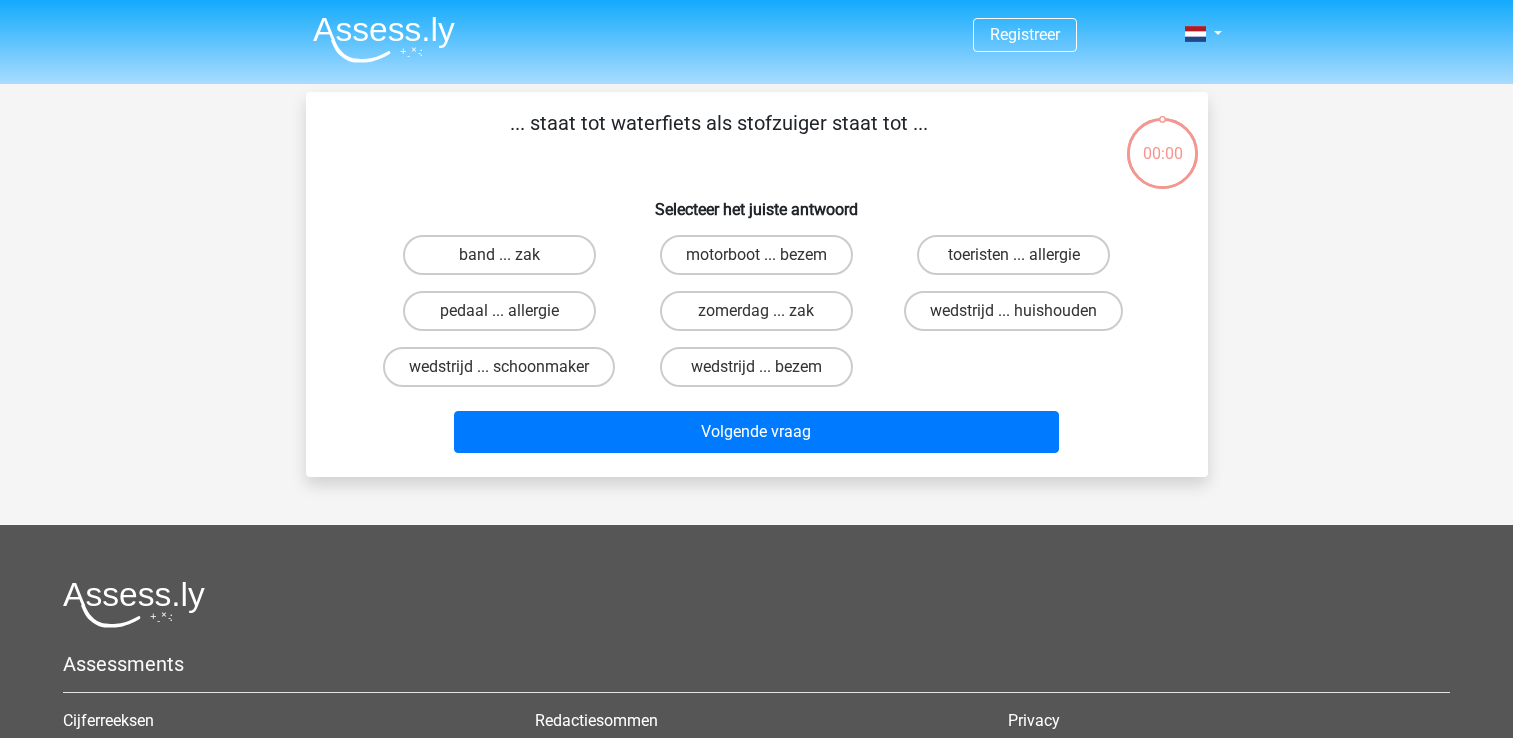 scroll, scrollTop: 92, scrollLeft: 0, axis: vertical 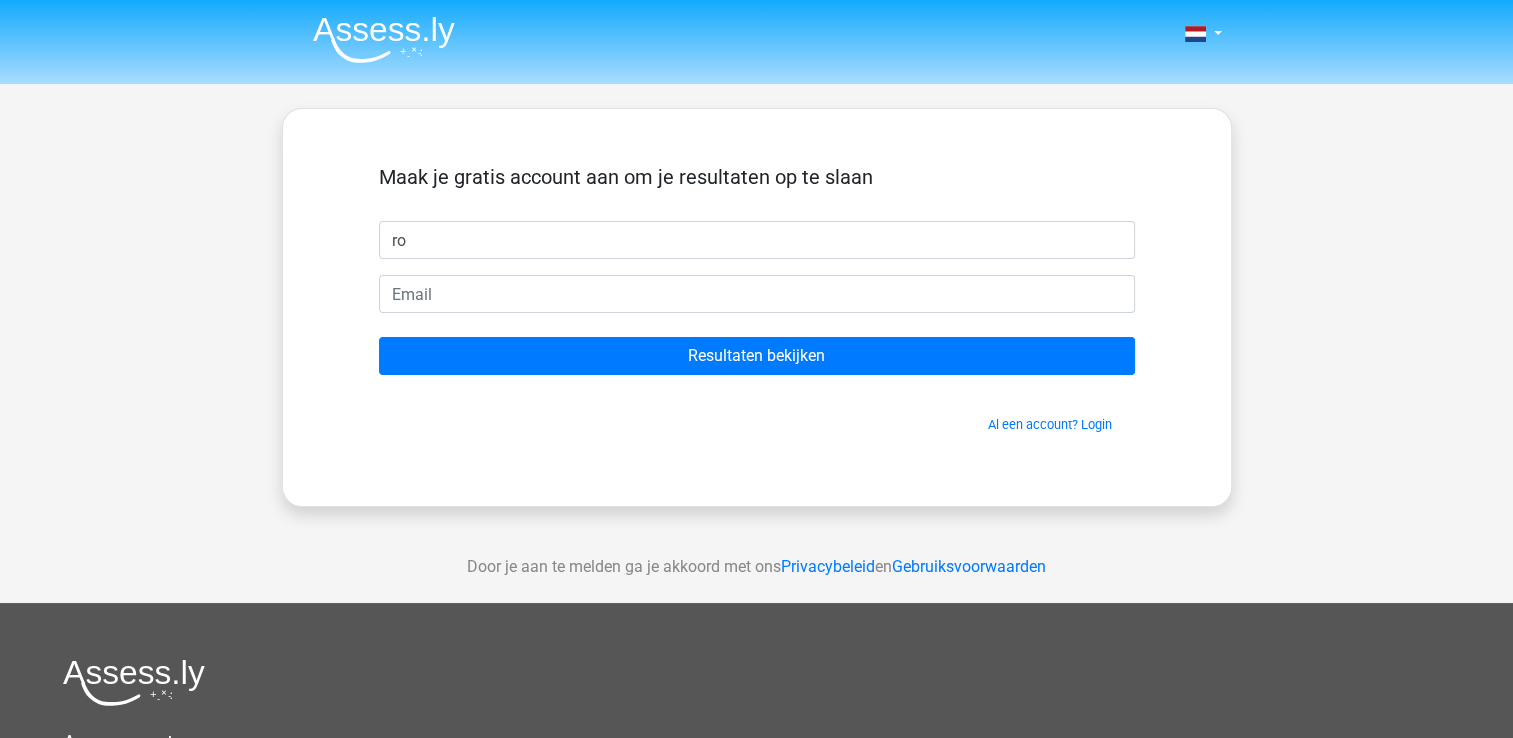 type on "r" 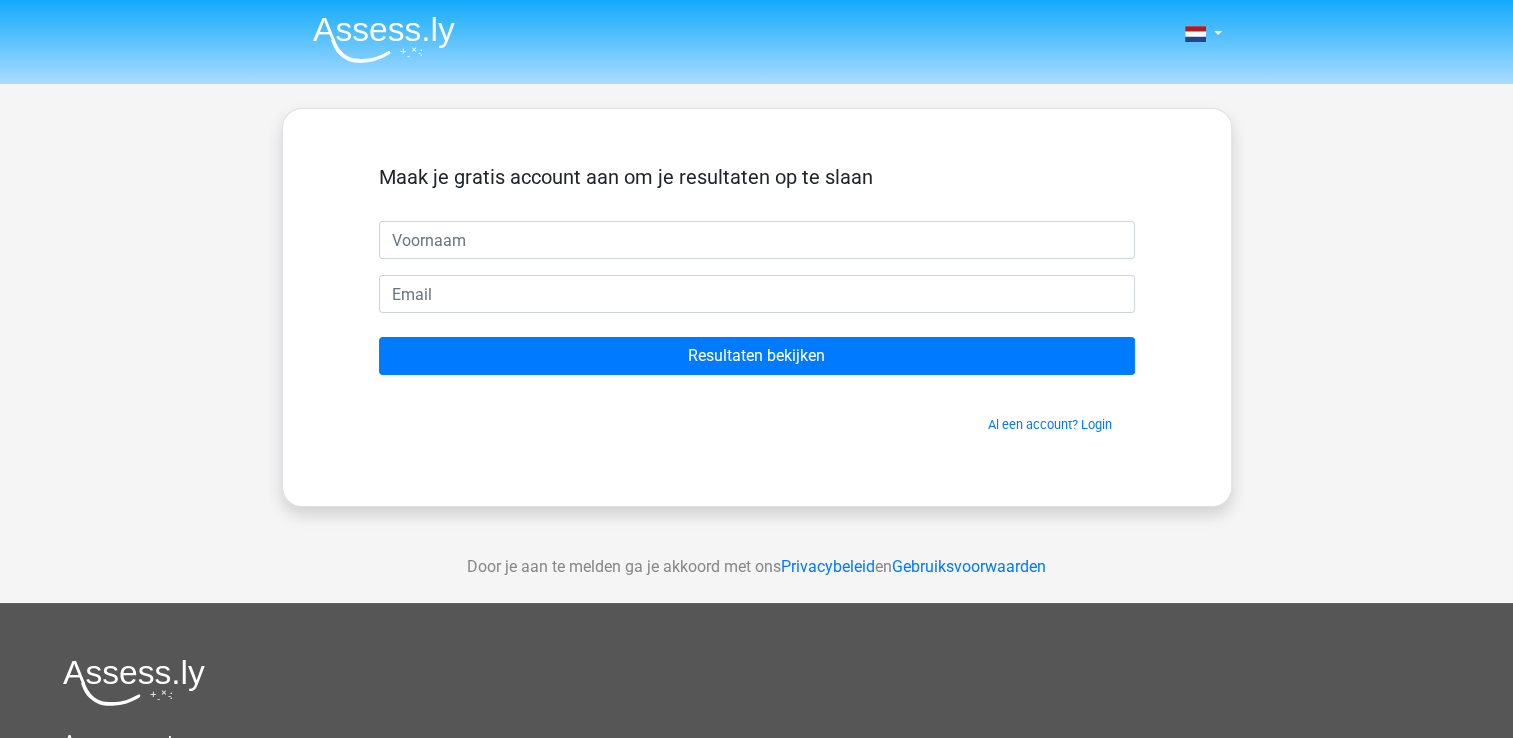 type on "a" 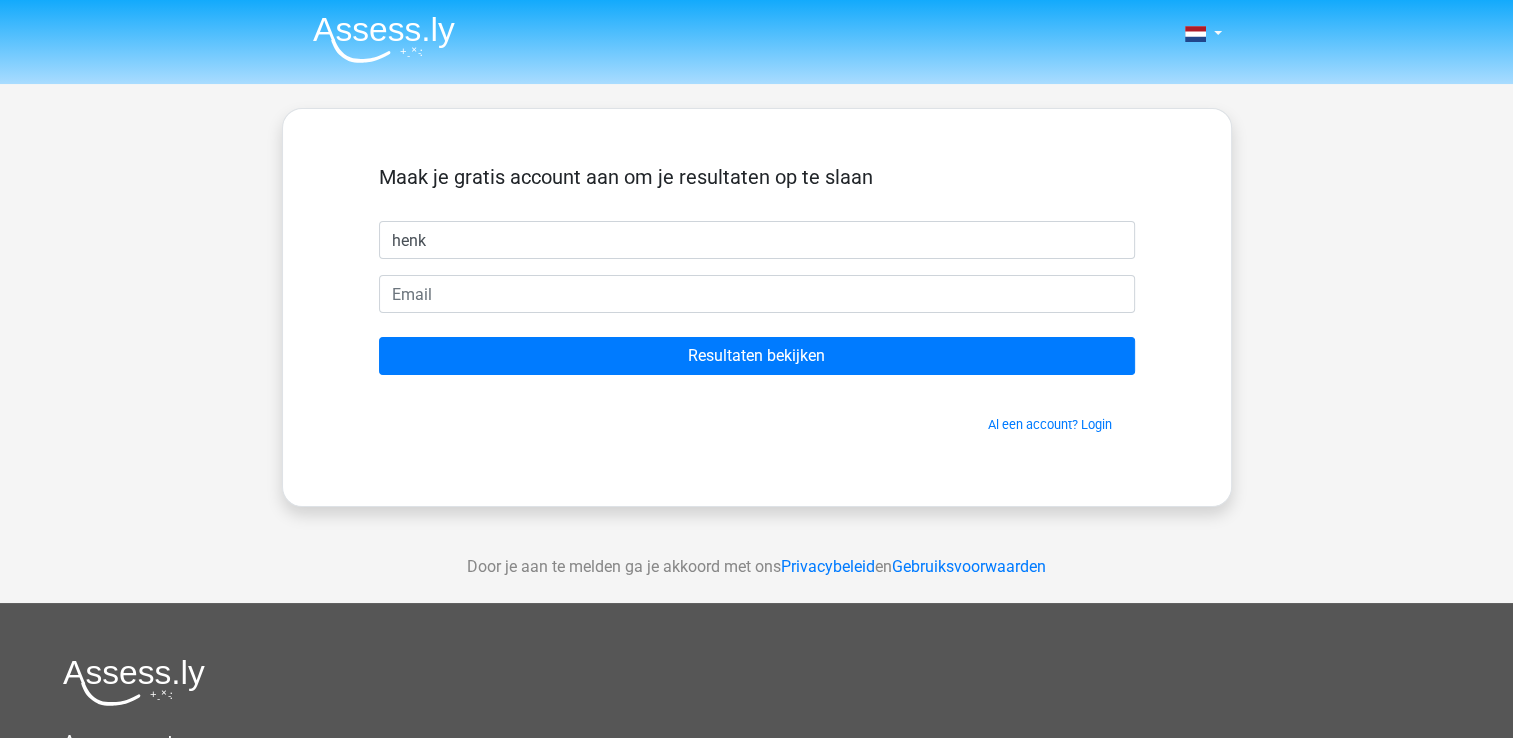 type on "henk" 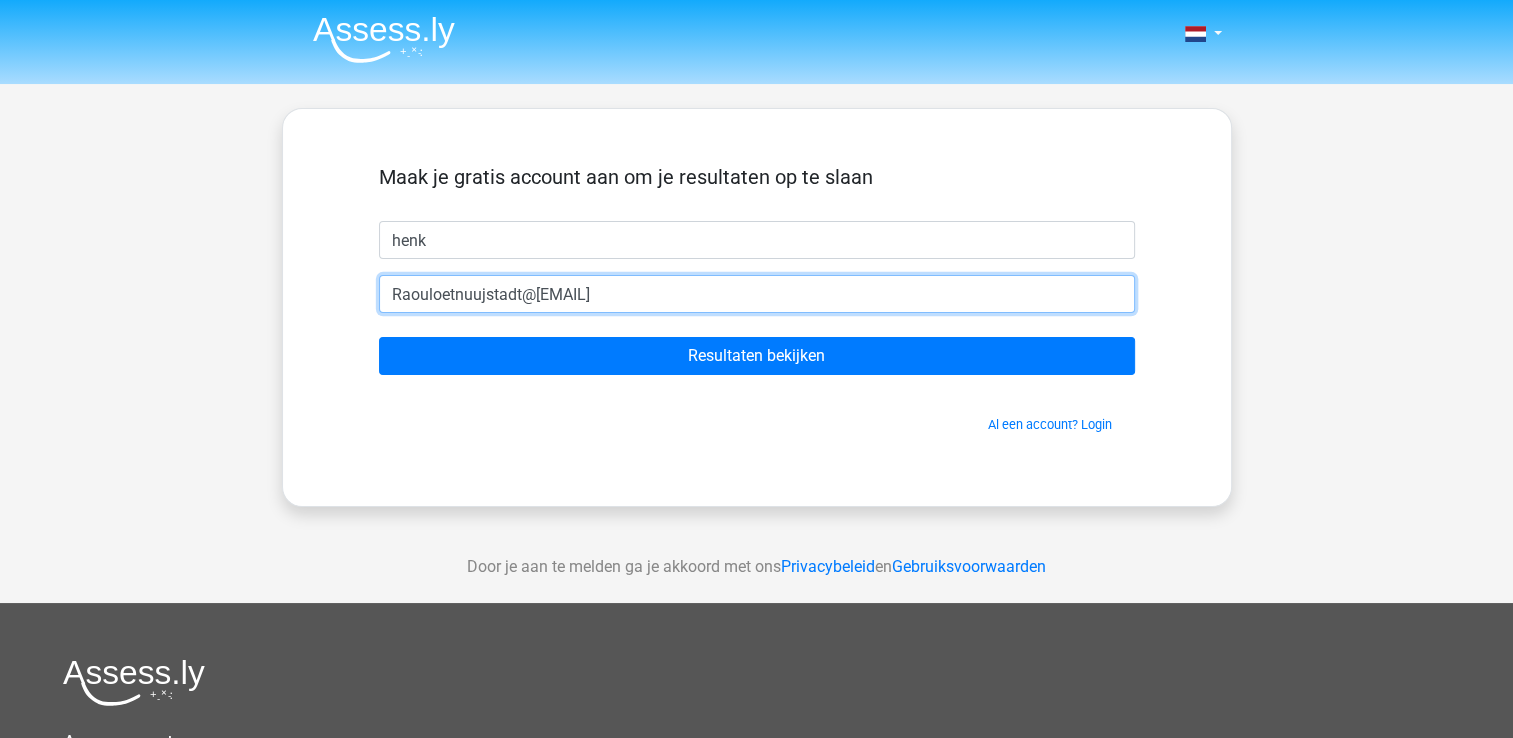 type on "Raouloetnuujstadt@[EMAIL]" 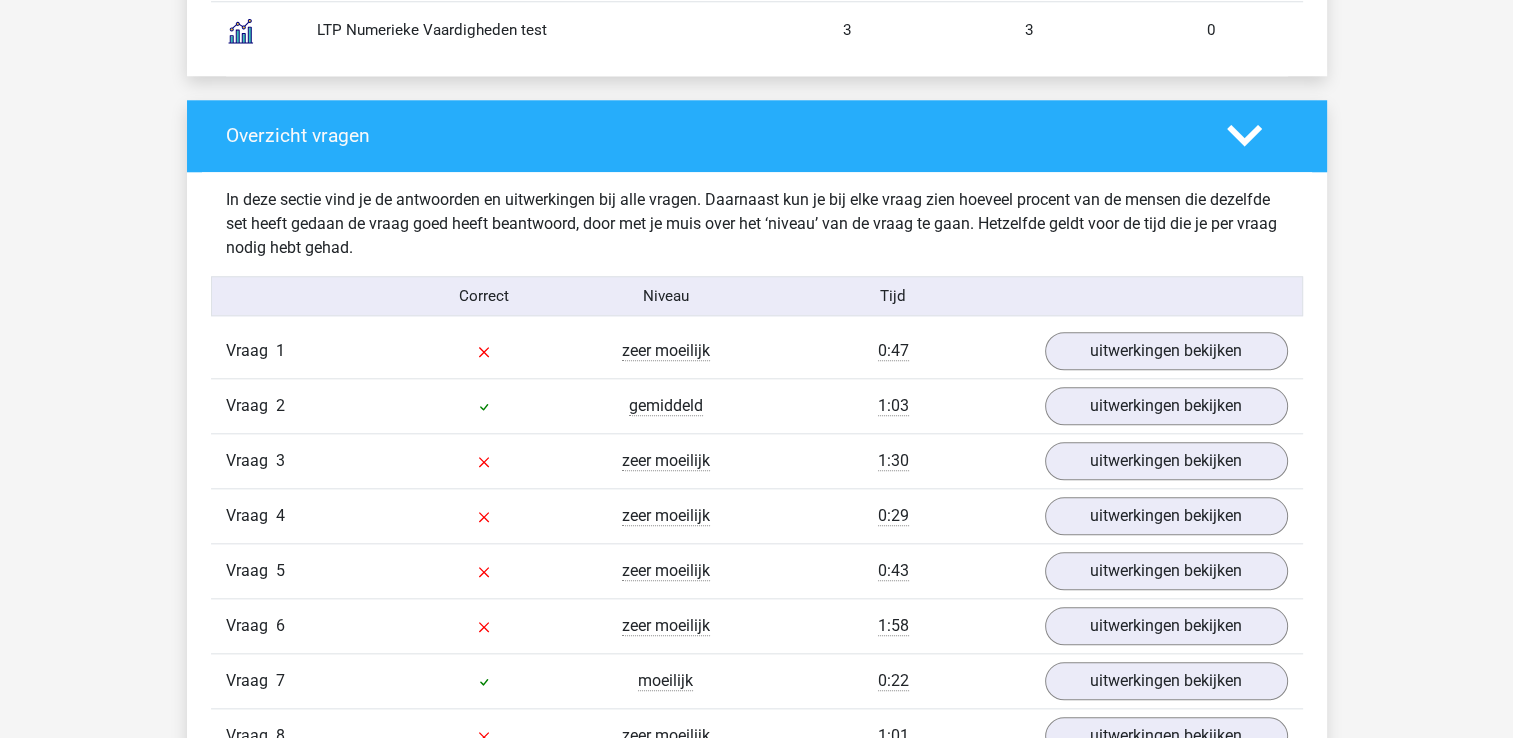 scroll, scrollTop: 2000, scrollLeft: 0, axis: vertical 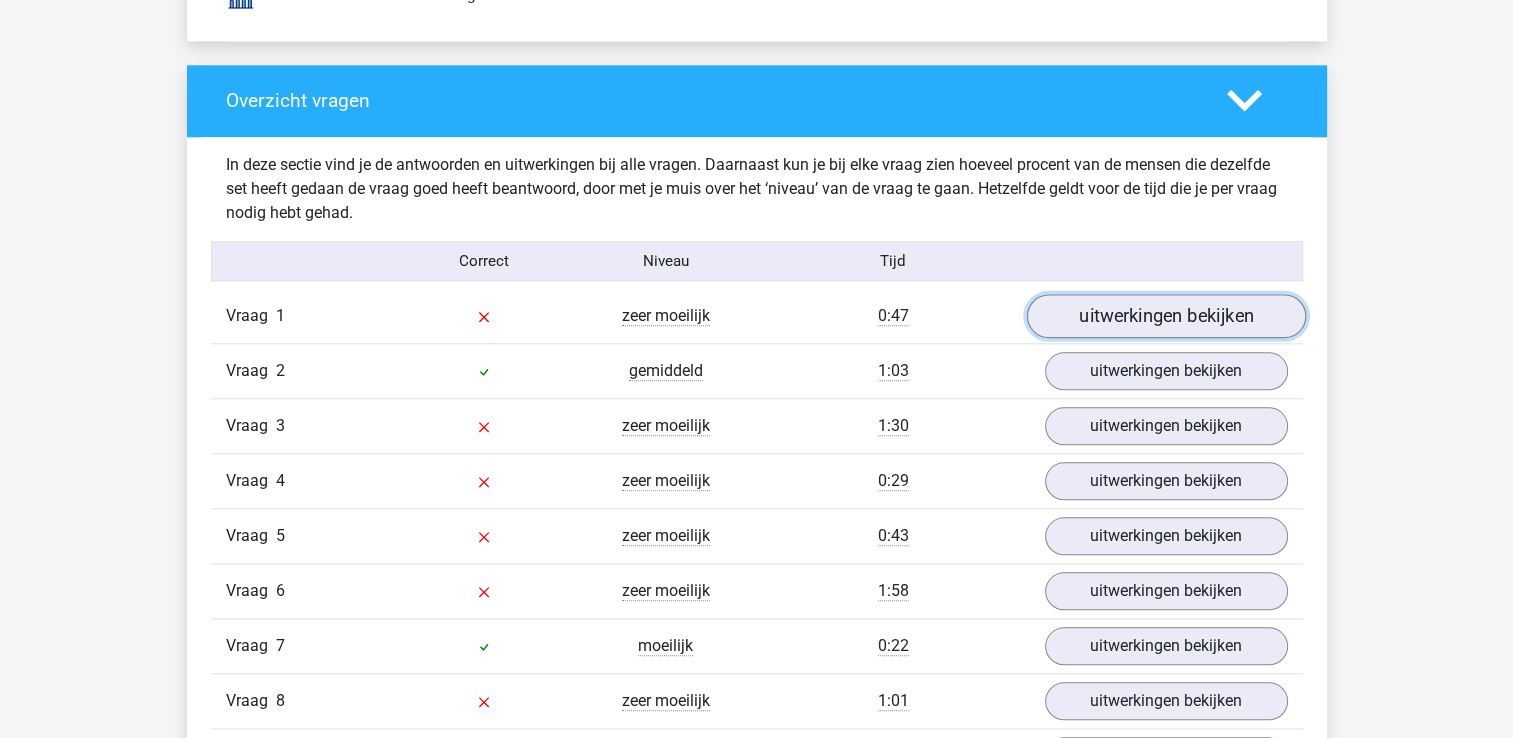 click on "uitwerkingen bekijken" at bounding box center [1165, 317] 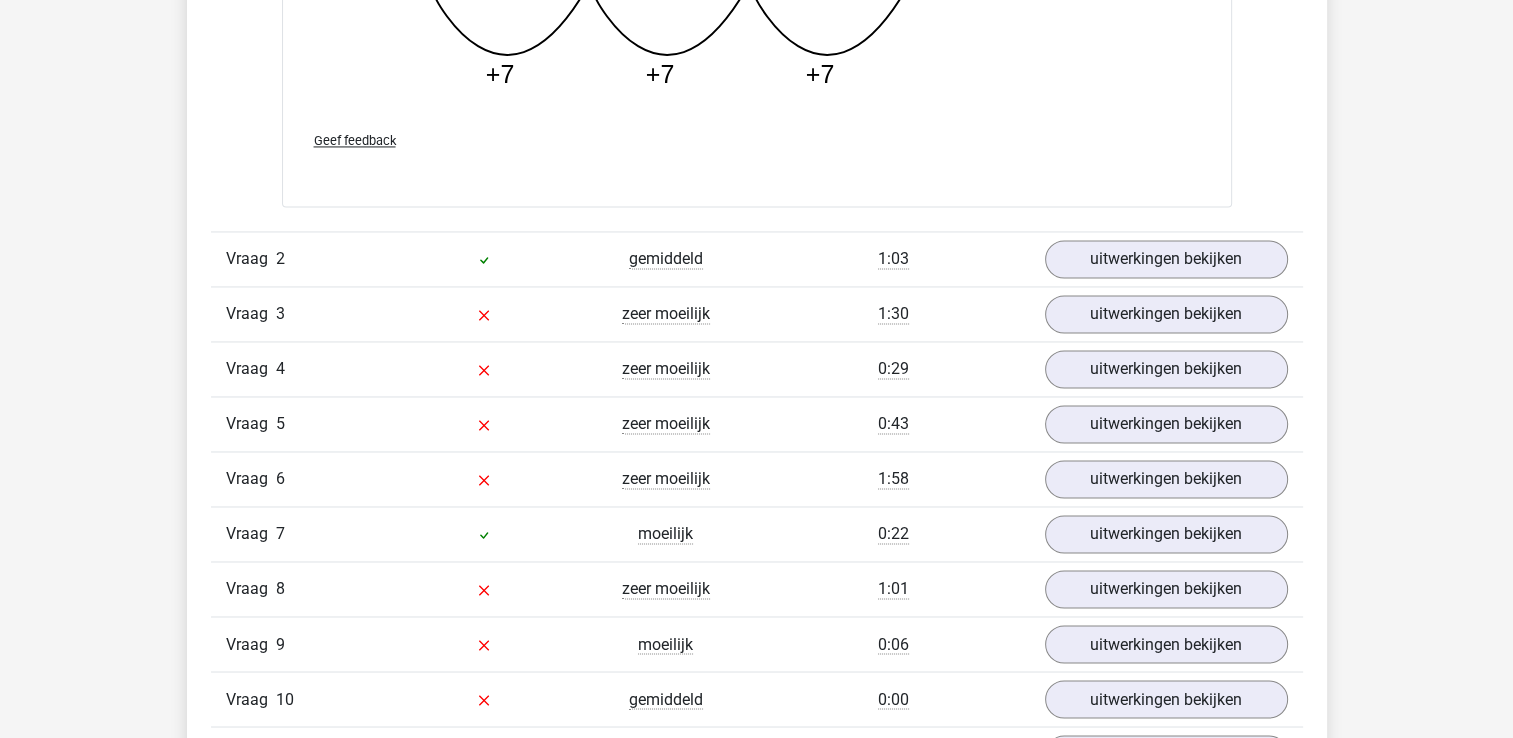 scroll, scrollTop: 3200, scrollLeft: 0, axis: vertical 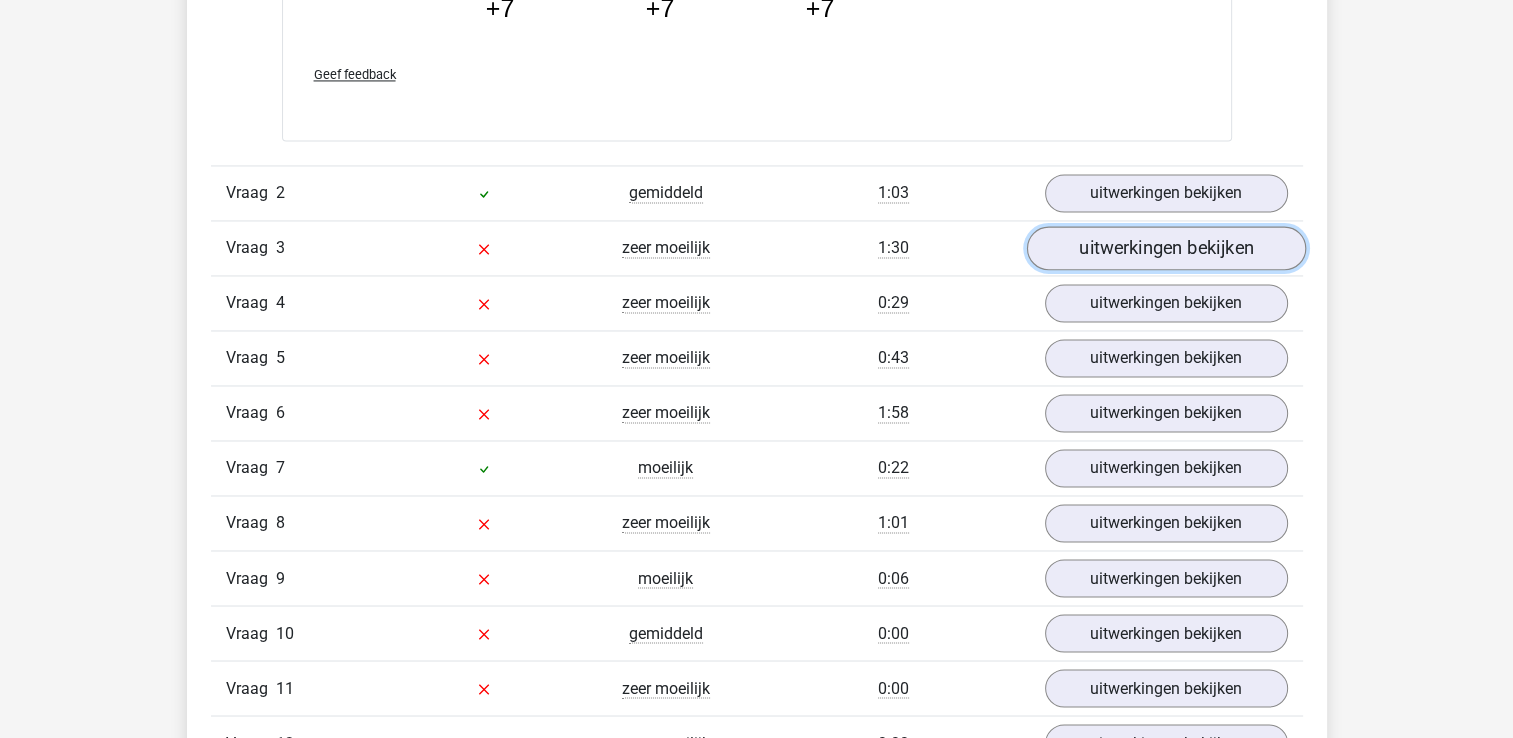 click on "uitwerkingen bekijken" at bounding box center [1165, 248] 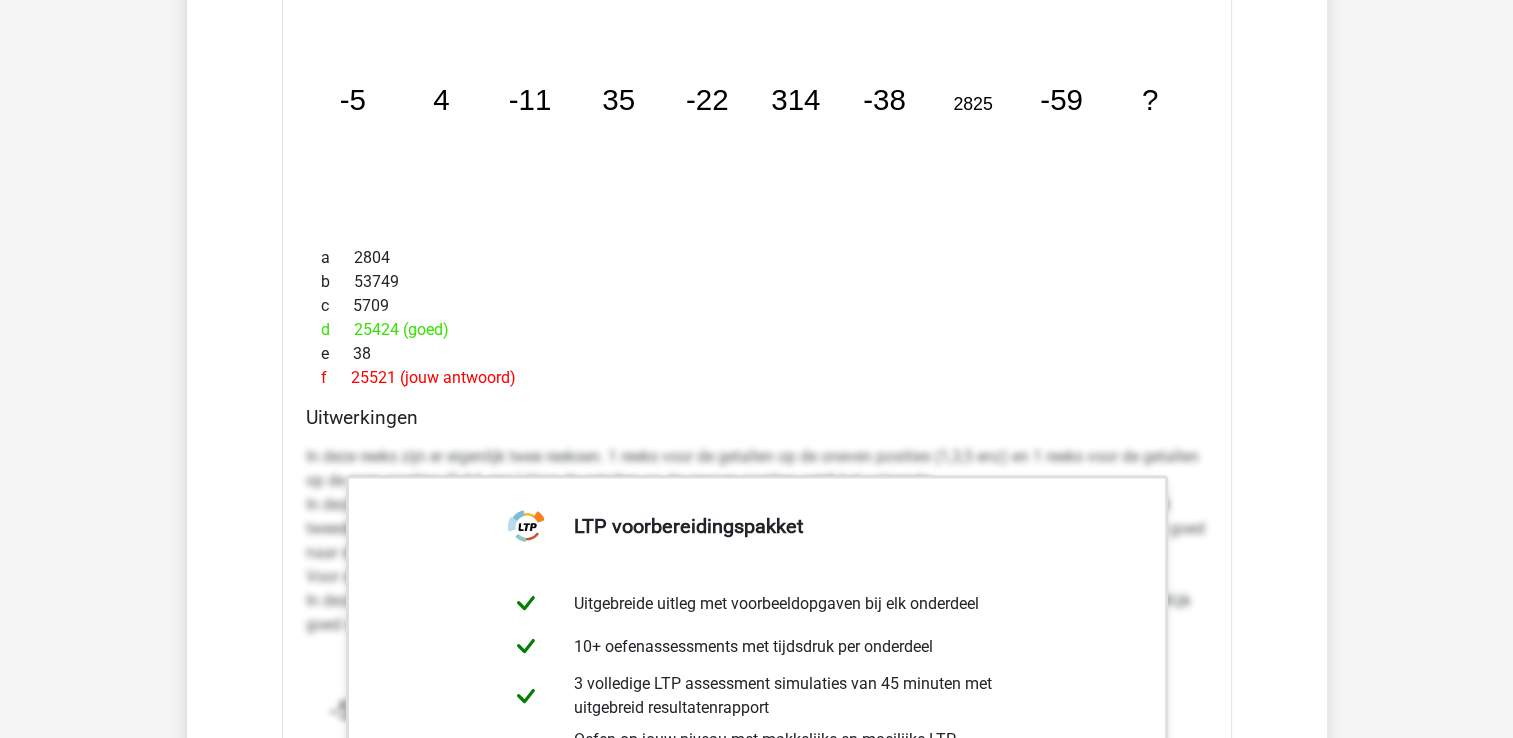 scroll, scrollTop: 3500, scrollLeft: 0, axis: vertical 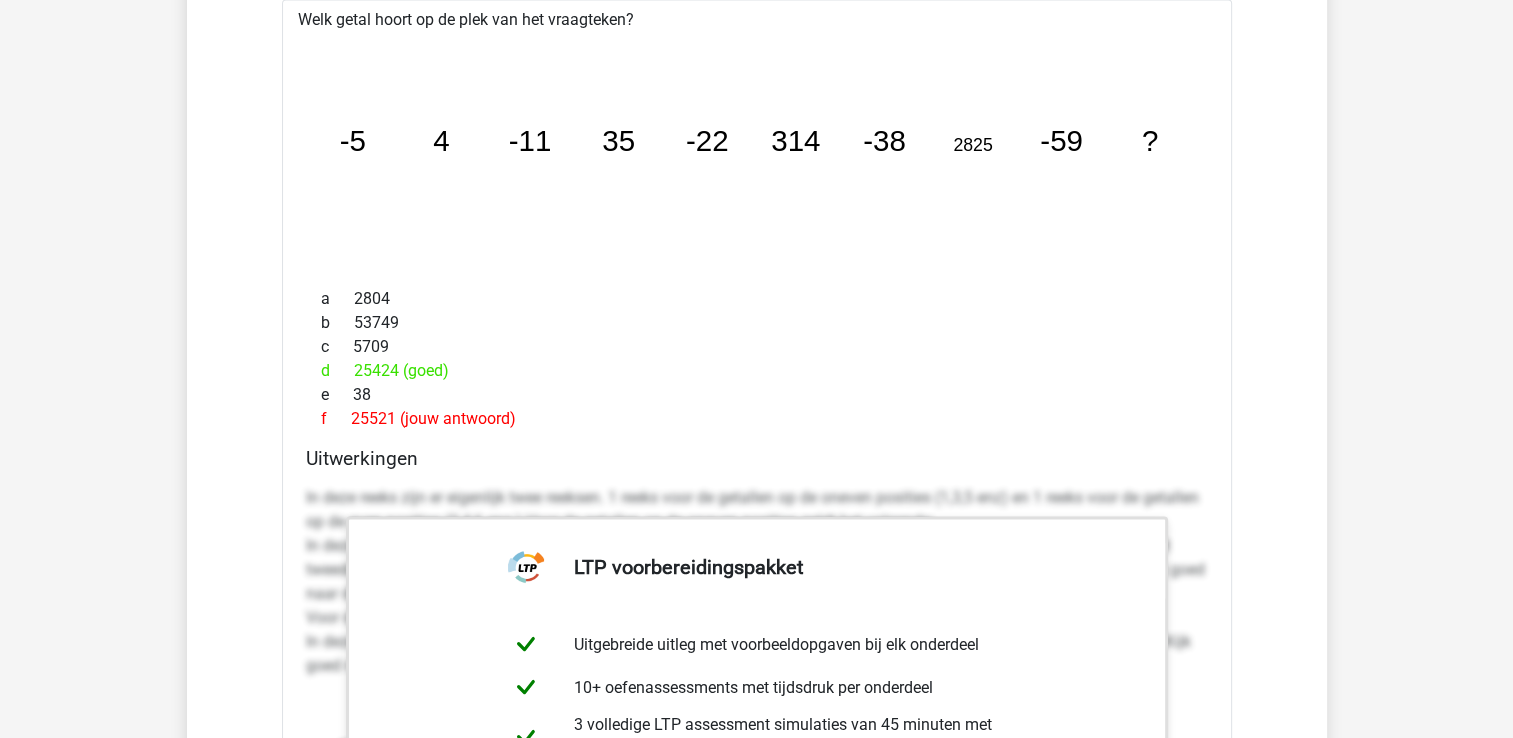 click on "b
[POSTAL_CODE]" at bounding box center [757, 322] 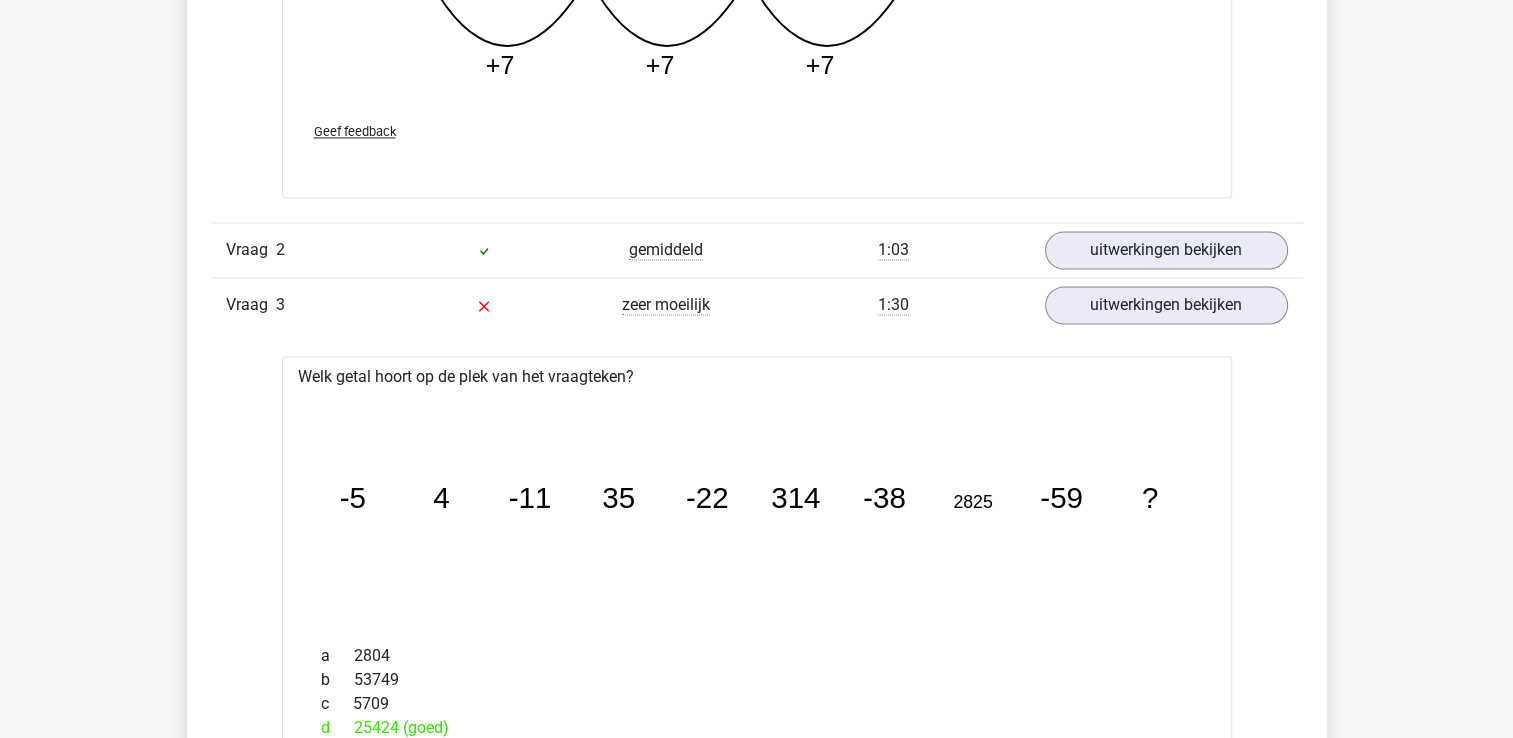 scroll, scrollTop: 3100, scrollLeft: 0, axis: vertical 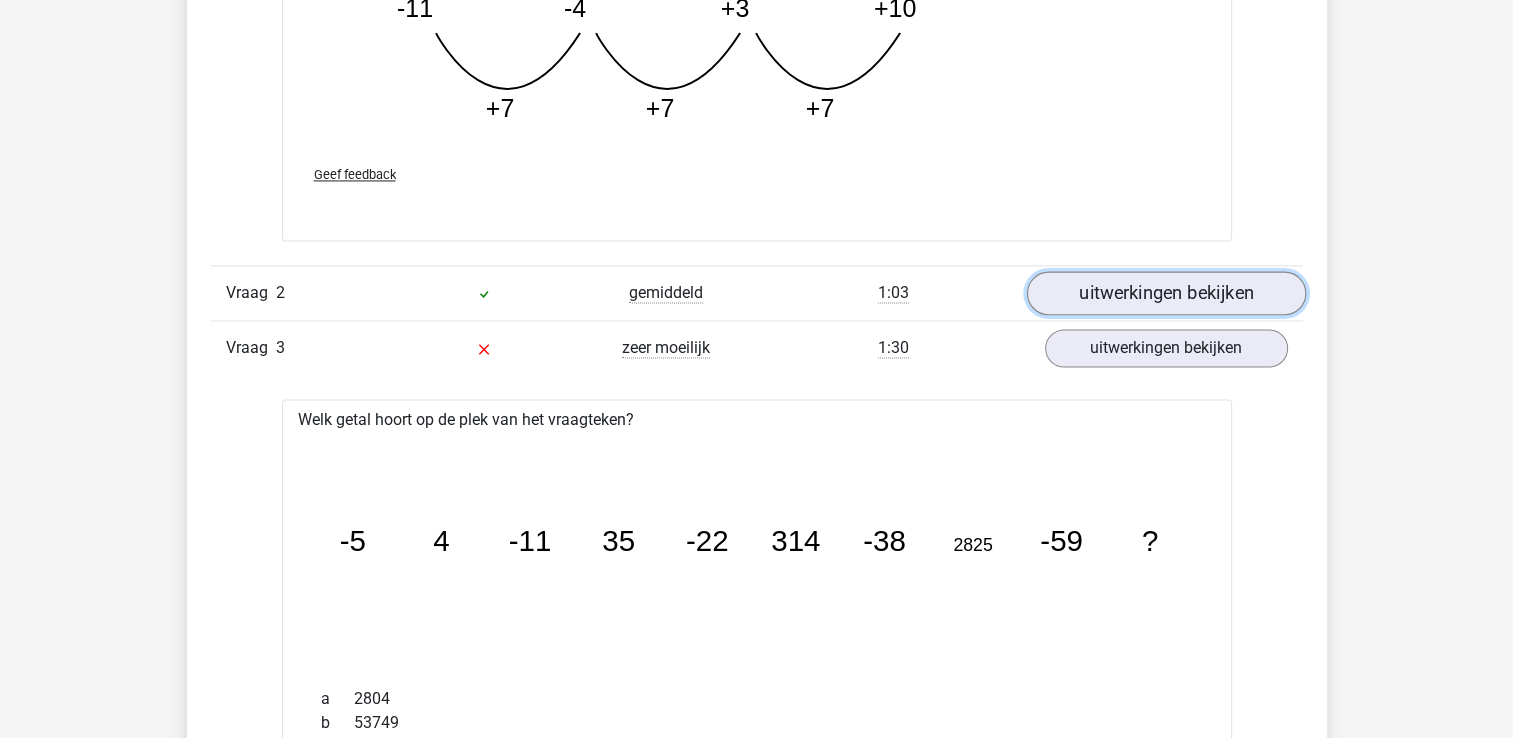 click on "uitwerkingen bekijken" at bounding box center (1165, 293) 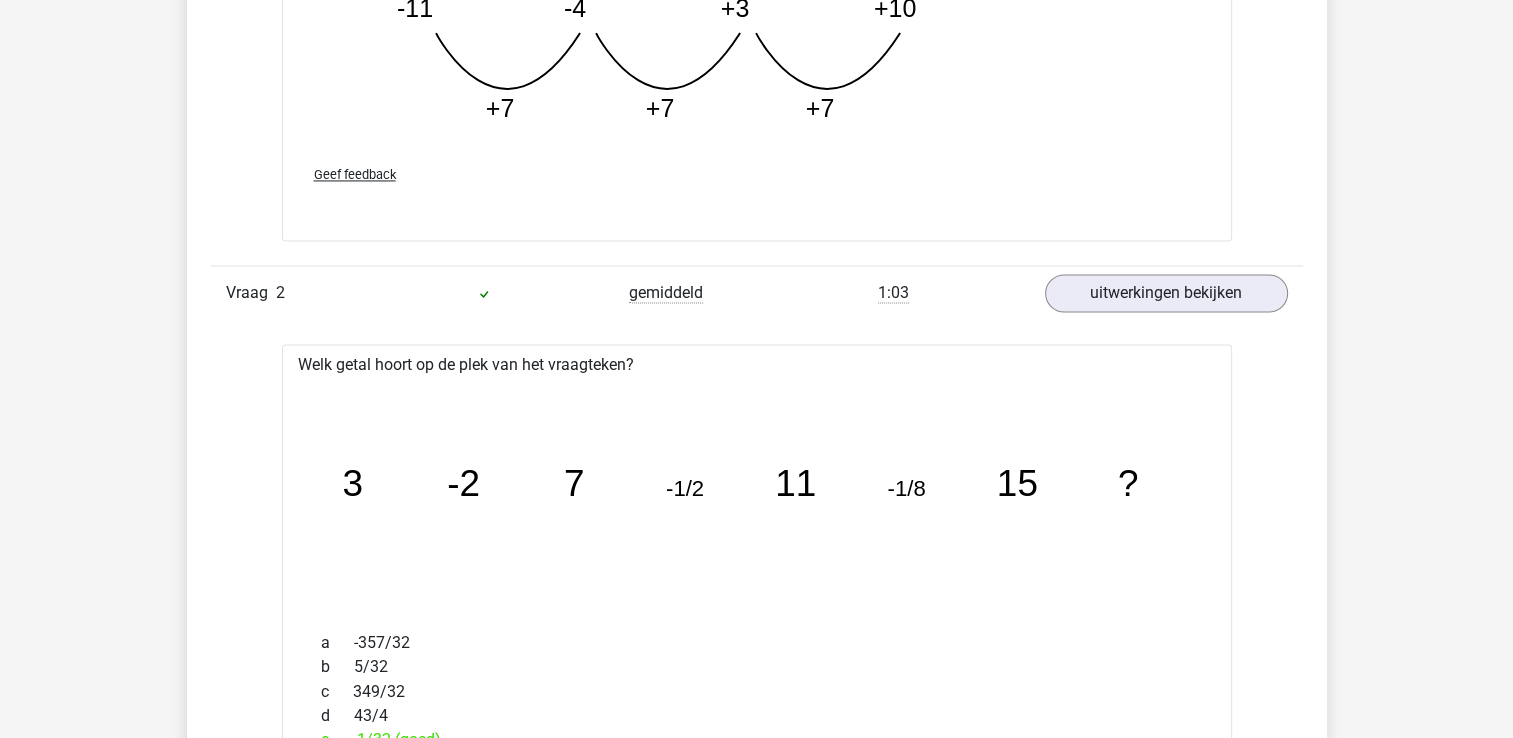 click on "Vraag
1
zeer moeilijk
[TIME]
uitwerkingen bekijken
Welk getal hoort op de plek van het vraagteken?
image/svg+xml
-7
-18
-22
-19
?
a
b
c d e f" at bounding box center [757, 1123] 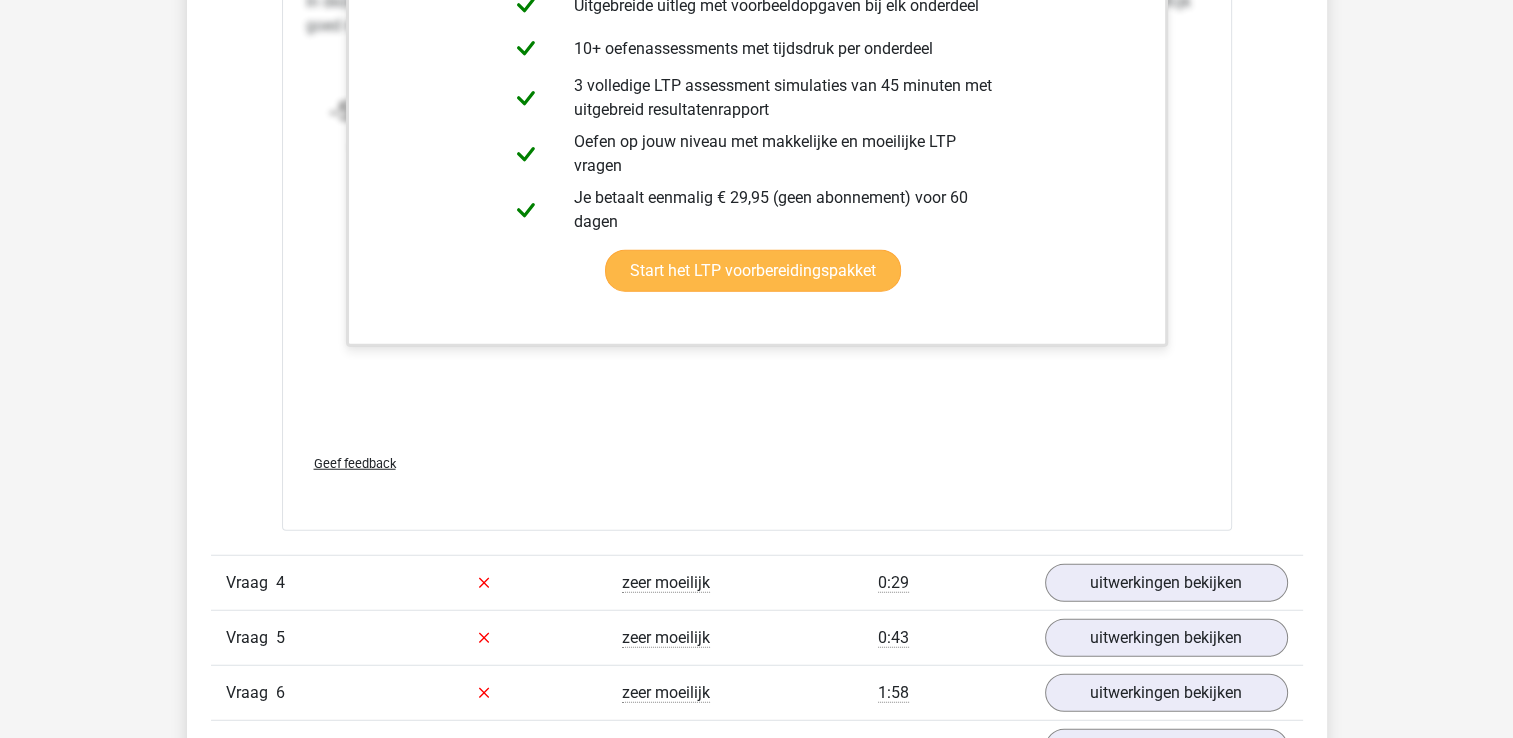 scroll, scrollTop: 5300, scrollLeft: 0, axis: vertical 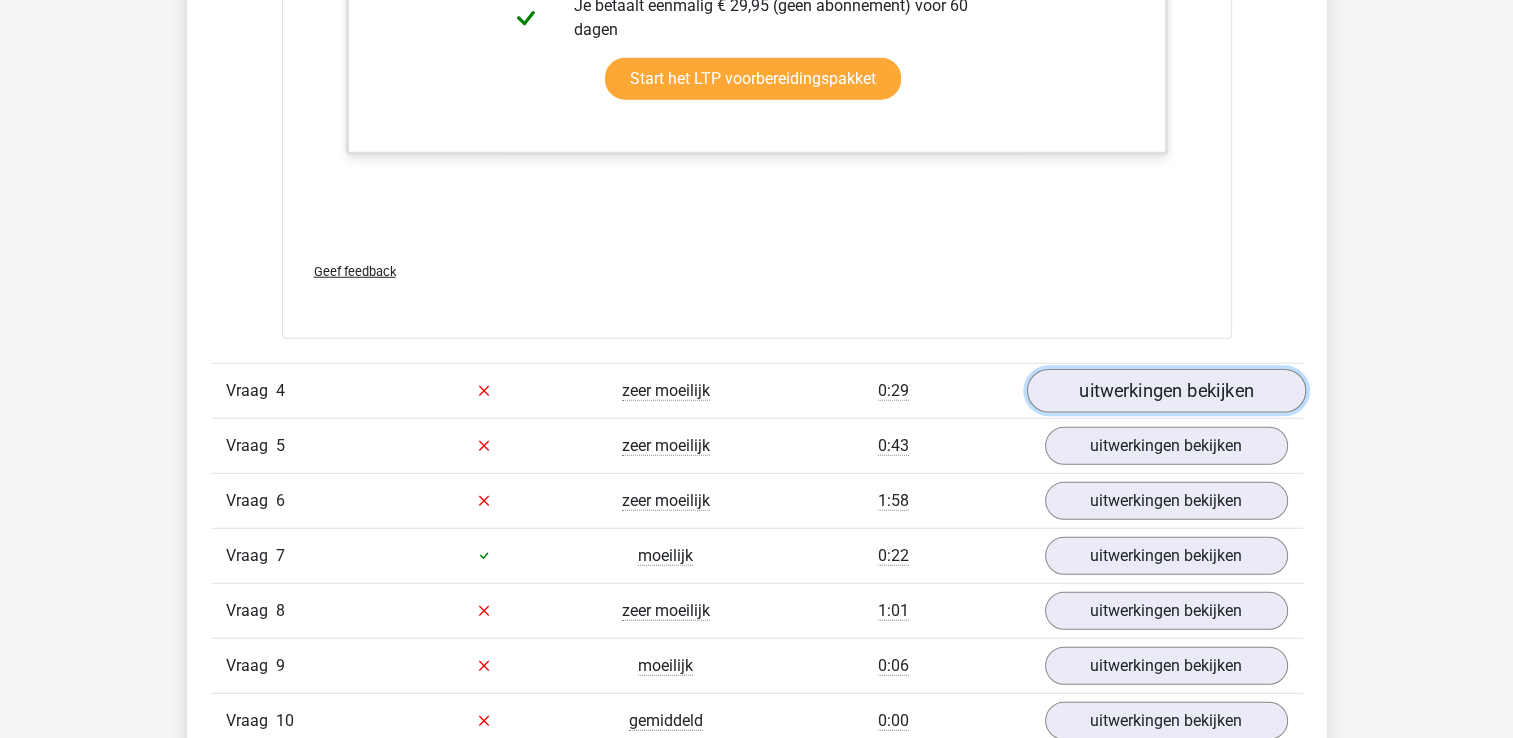 click on "uitwerkingen bekijken" at bounding box center [1165, 391] 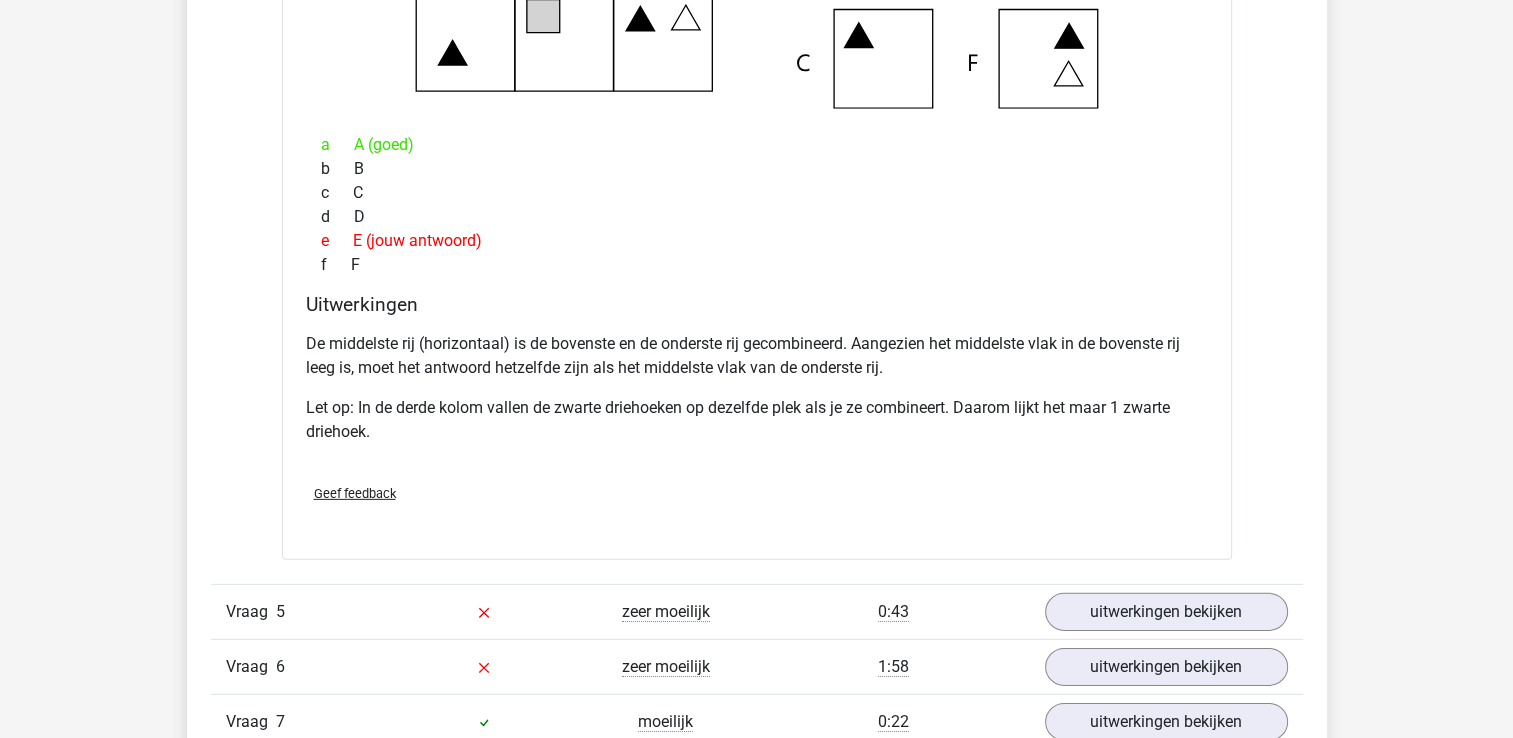 scroll, scrollTop: 6100, scrollLeft: 0, axis: vertical 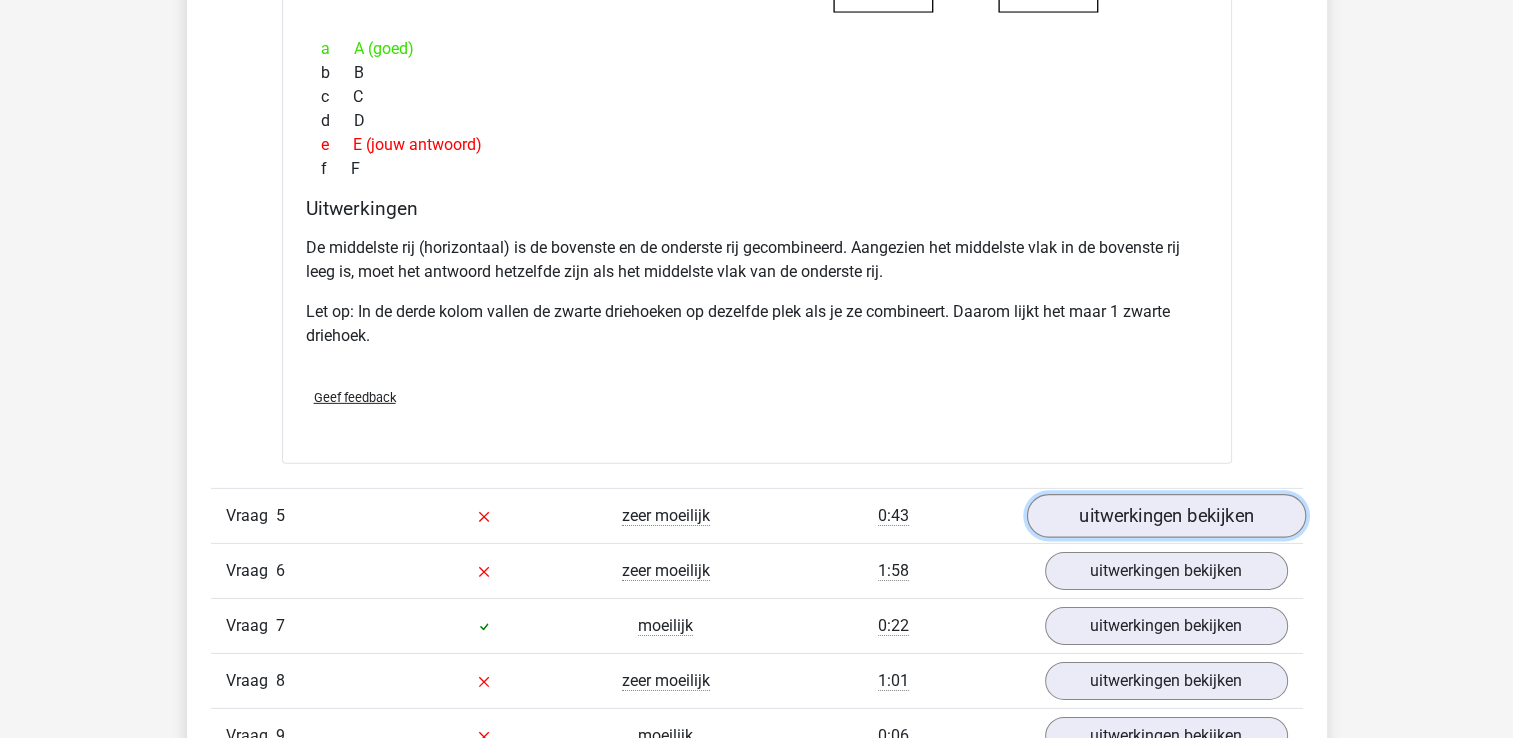 click on "uitwerkingen bekijken" at bounding box center [1165, 516] 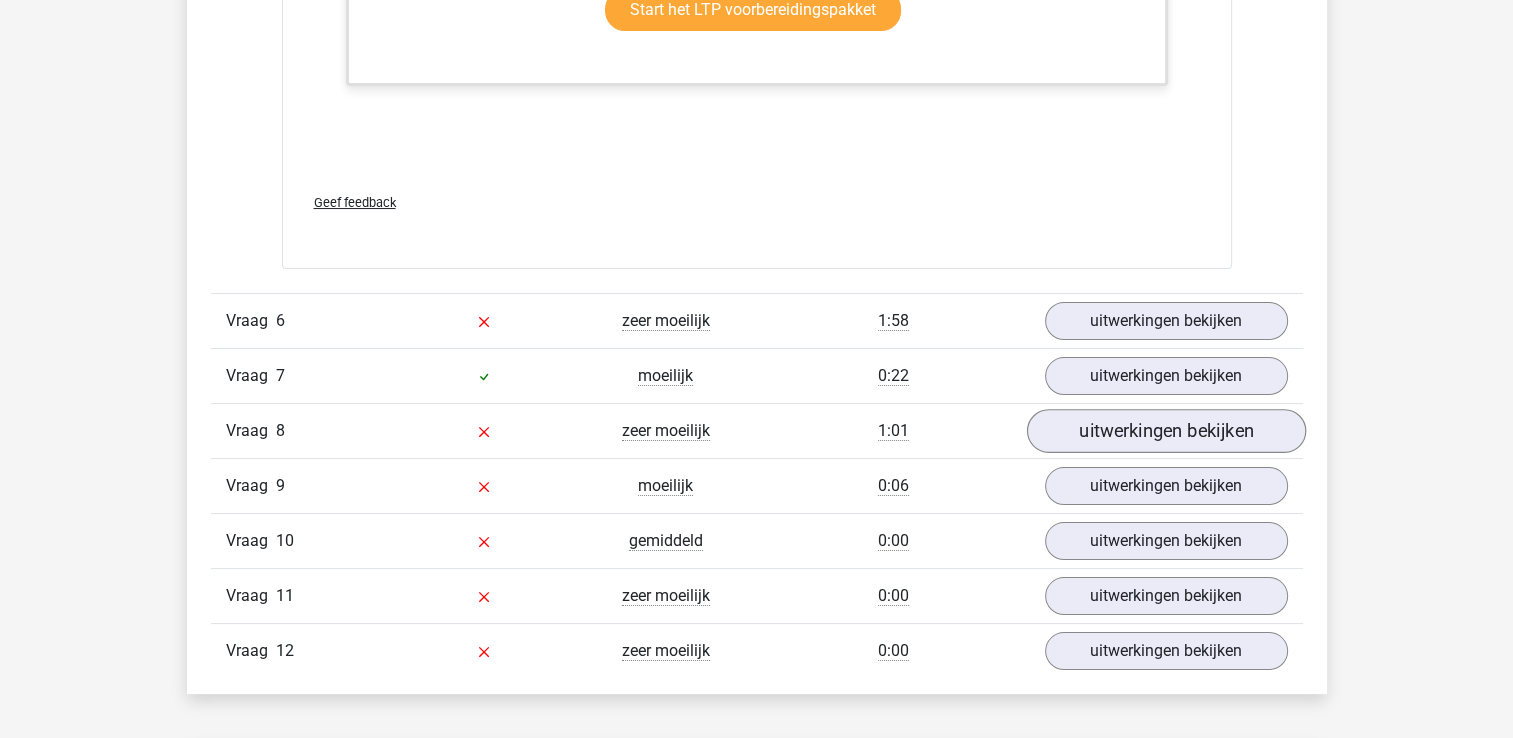 scroll, scrollTop: 7700, scrollLeft: 0, axis: vertical 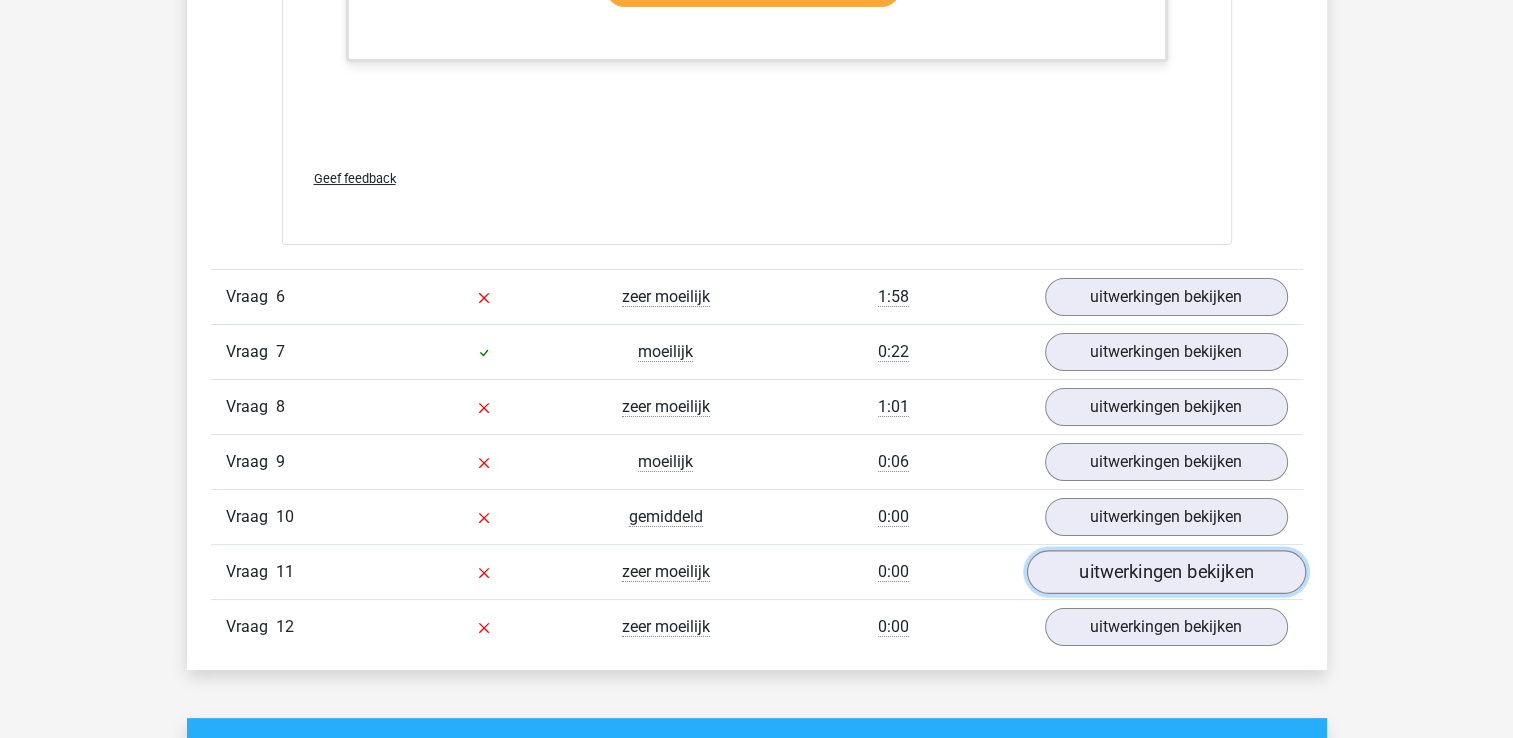 click on "uitwerkingen bekijken" at bounding box center [1165, 572] 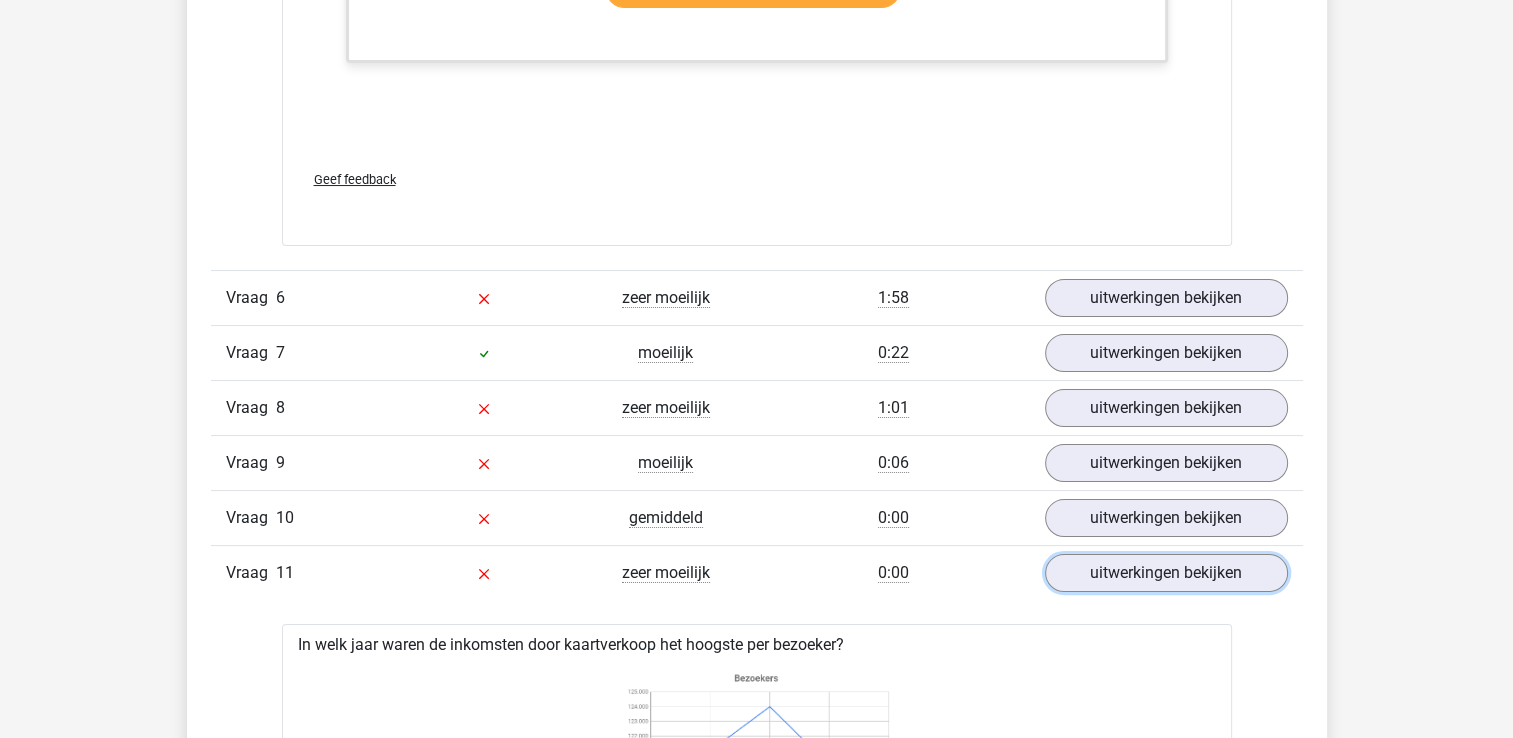scroll, scrollTop: 7600, scrollLeft: 0, axis: vertical 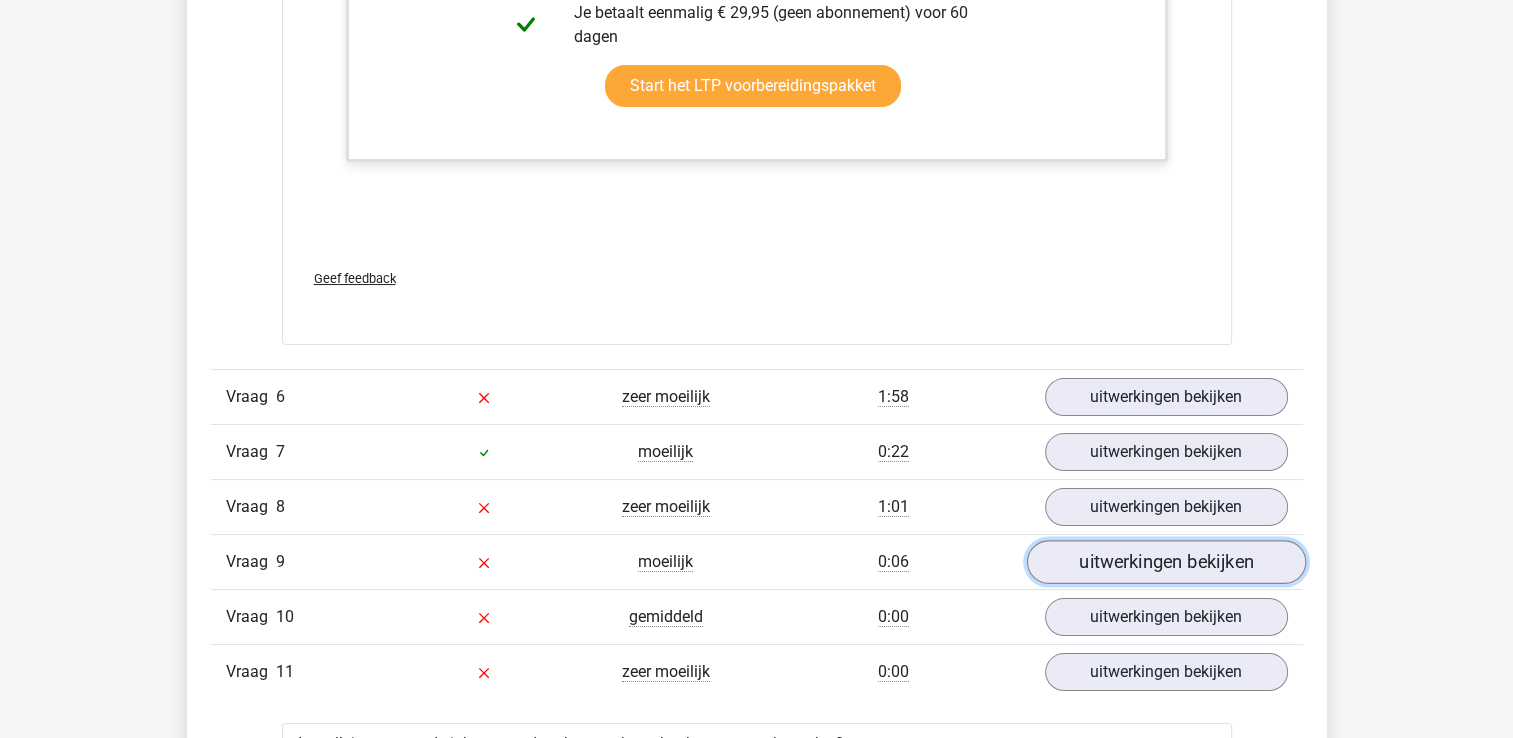 click on "uitwerkingen bekijken" at bounding box center (1165, 562) 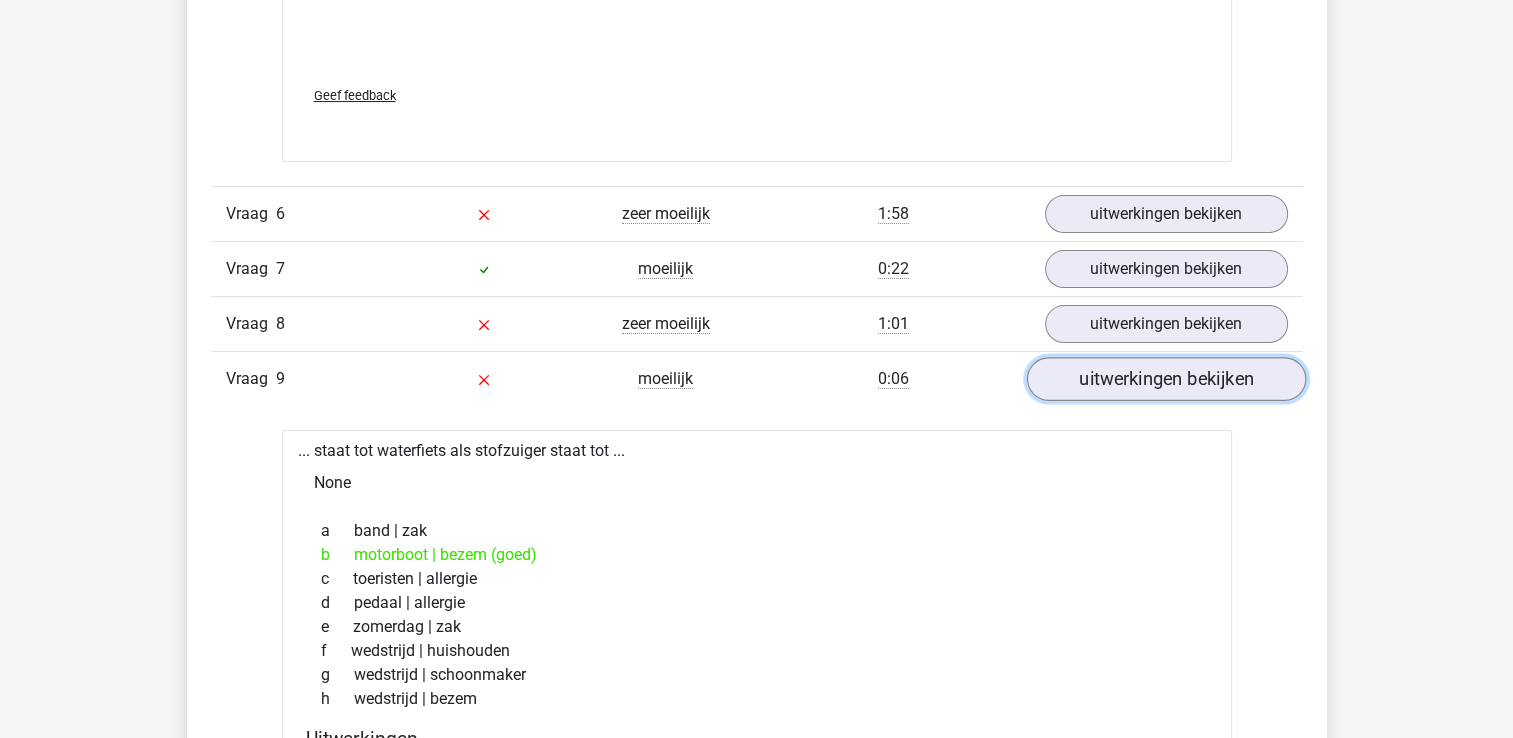 scroll, scrollTop: 7800, scrollLeft: 0, axis: vertical 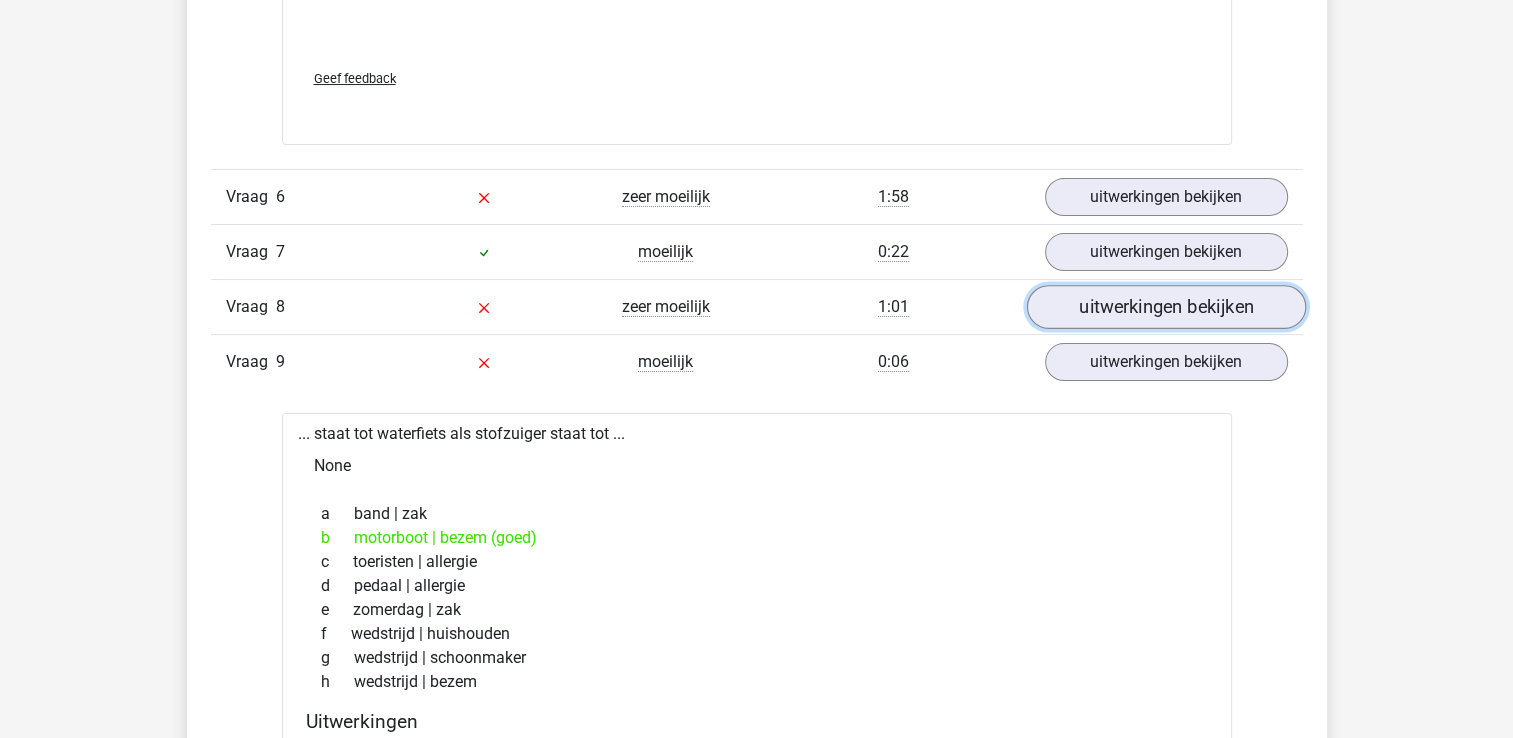 click on "uitwerkingen bekijken" at bounding box center [1165, 307] 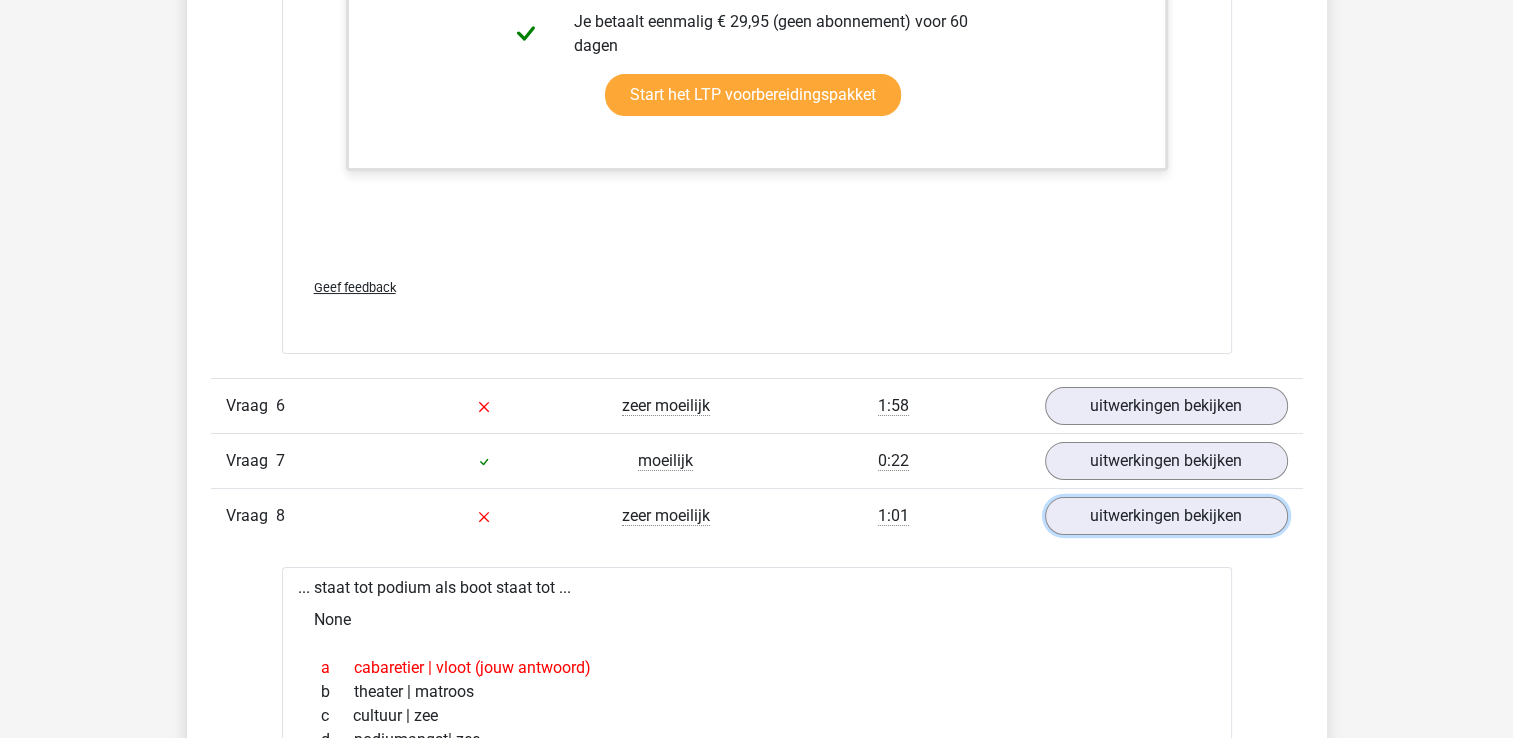 scroll, scrollTop: 7600, scrollLeft: 0, axis: vertical 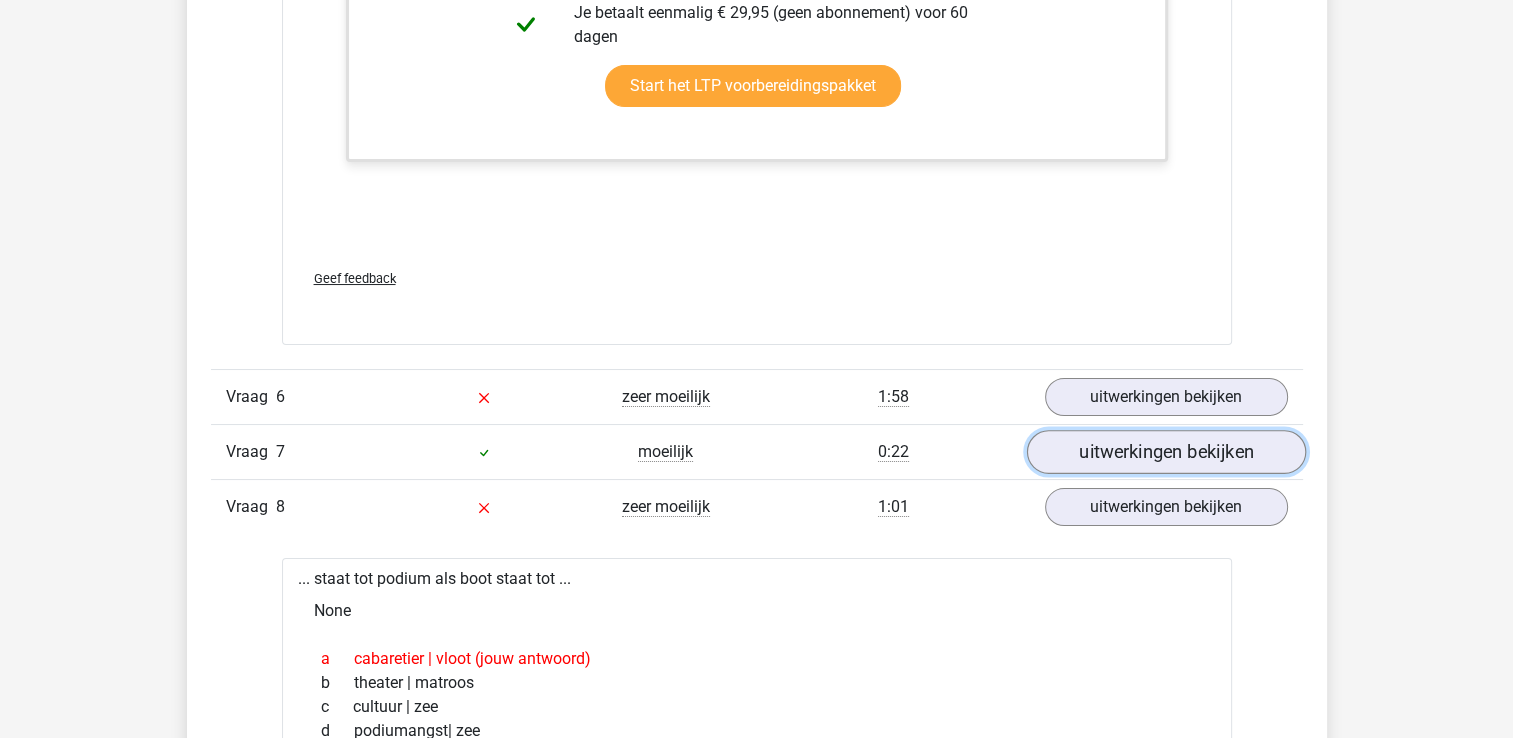 click on "uitwerkingen bekijken" at bounding box center (1165, 452) 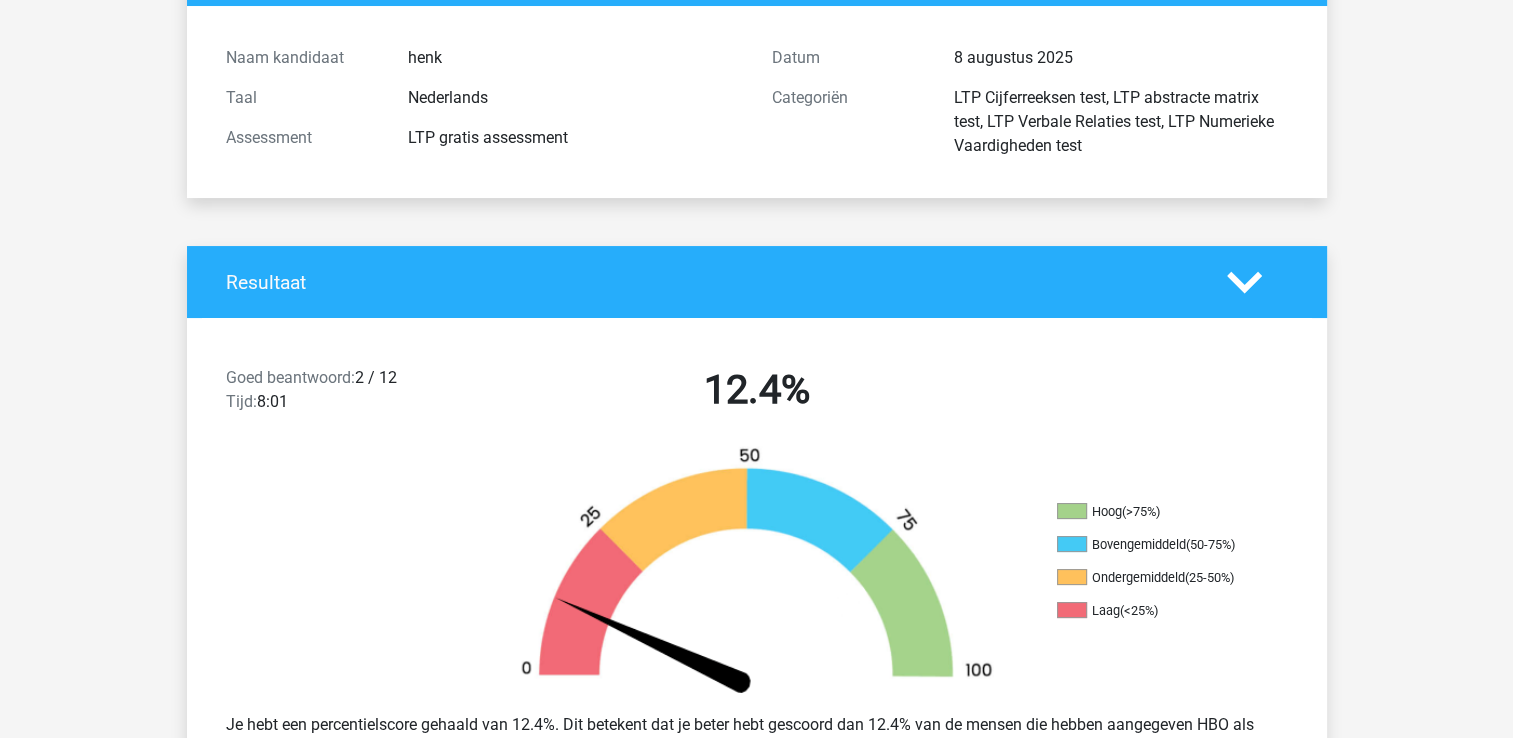 scroll, scrollTop: 0, scrollLeft: 0, axis: both 